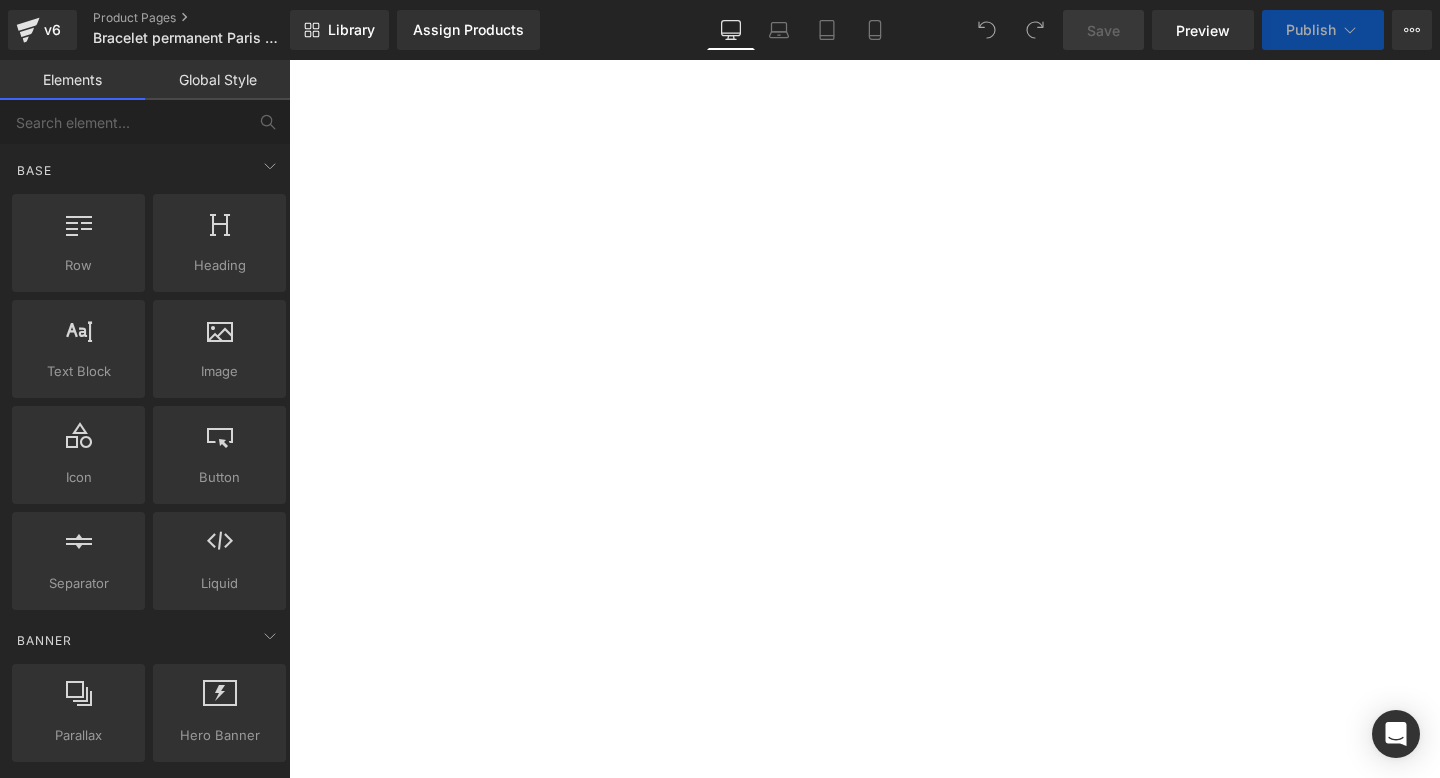 scroll, scrollTop: 0, scrollLeft: 0, axis: both 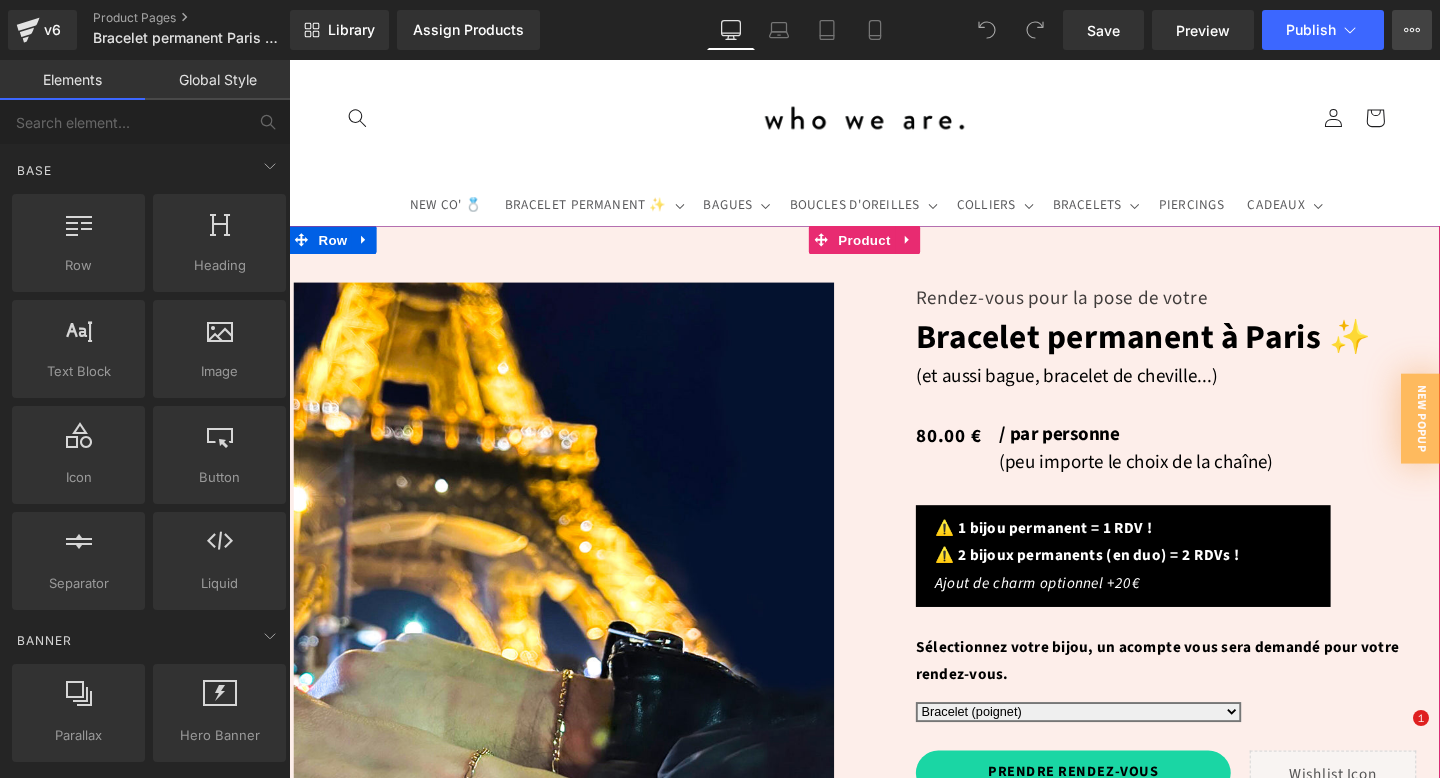 click 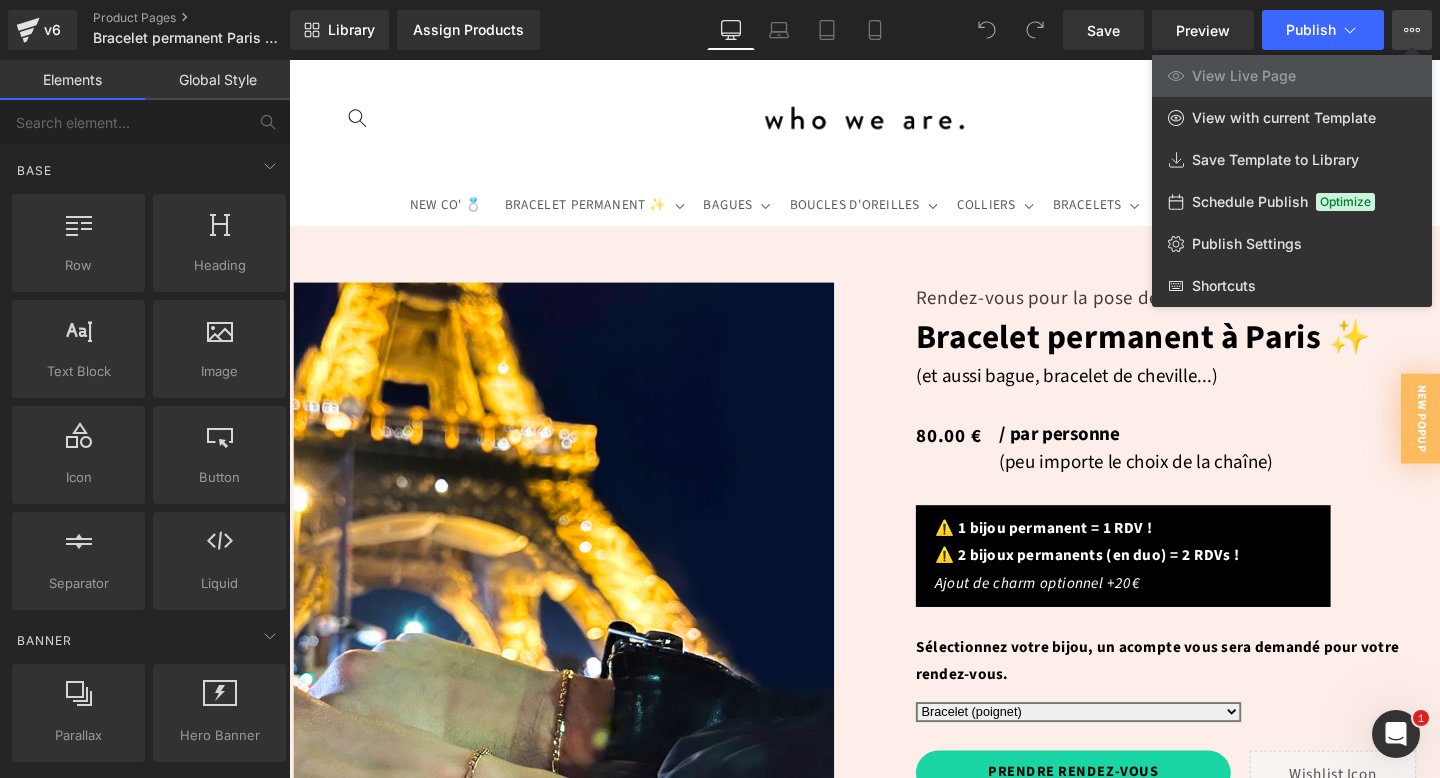 scroll, scrollTop: 0, scrollLeft: 0, axis: both 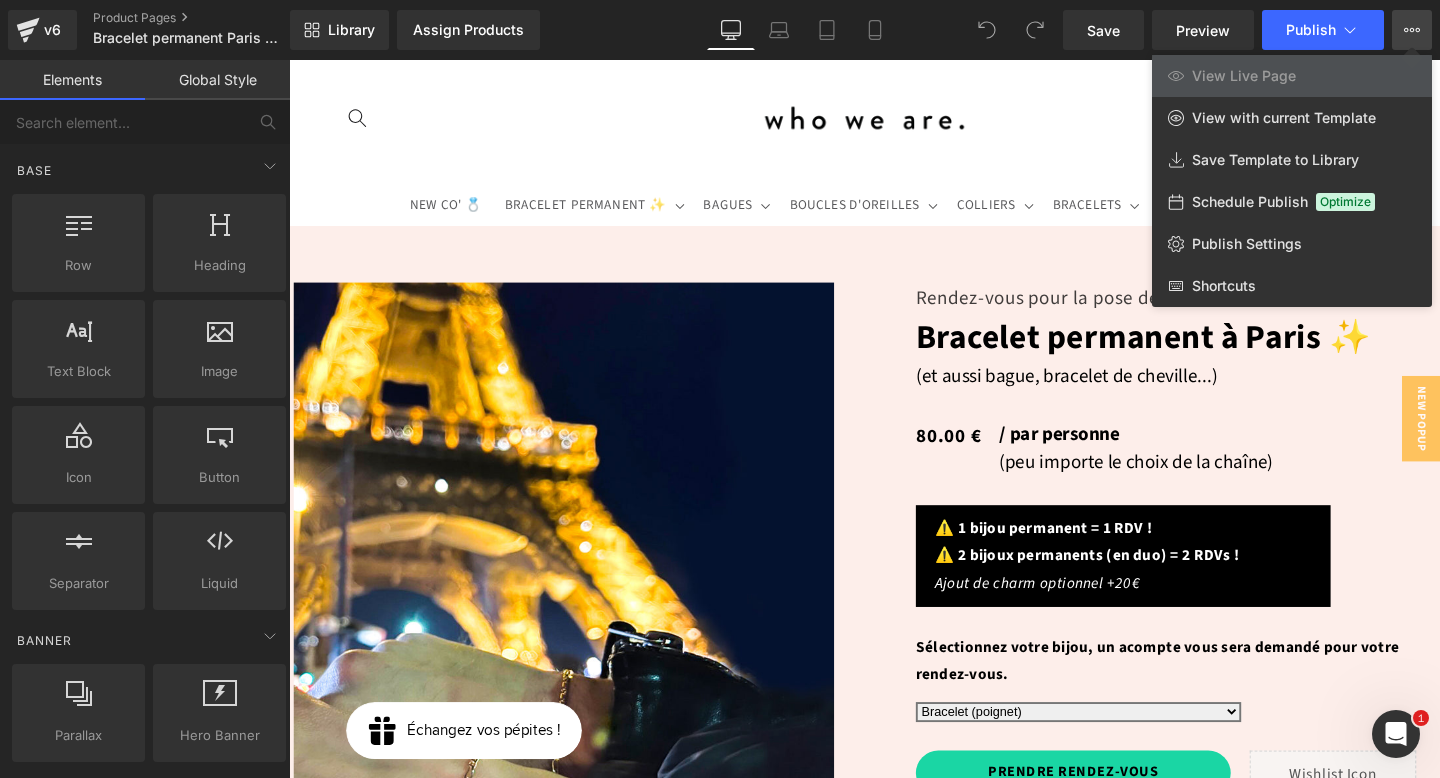 click 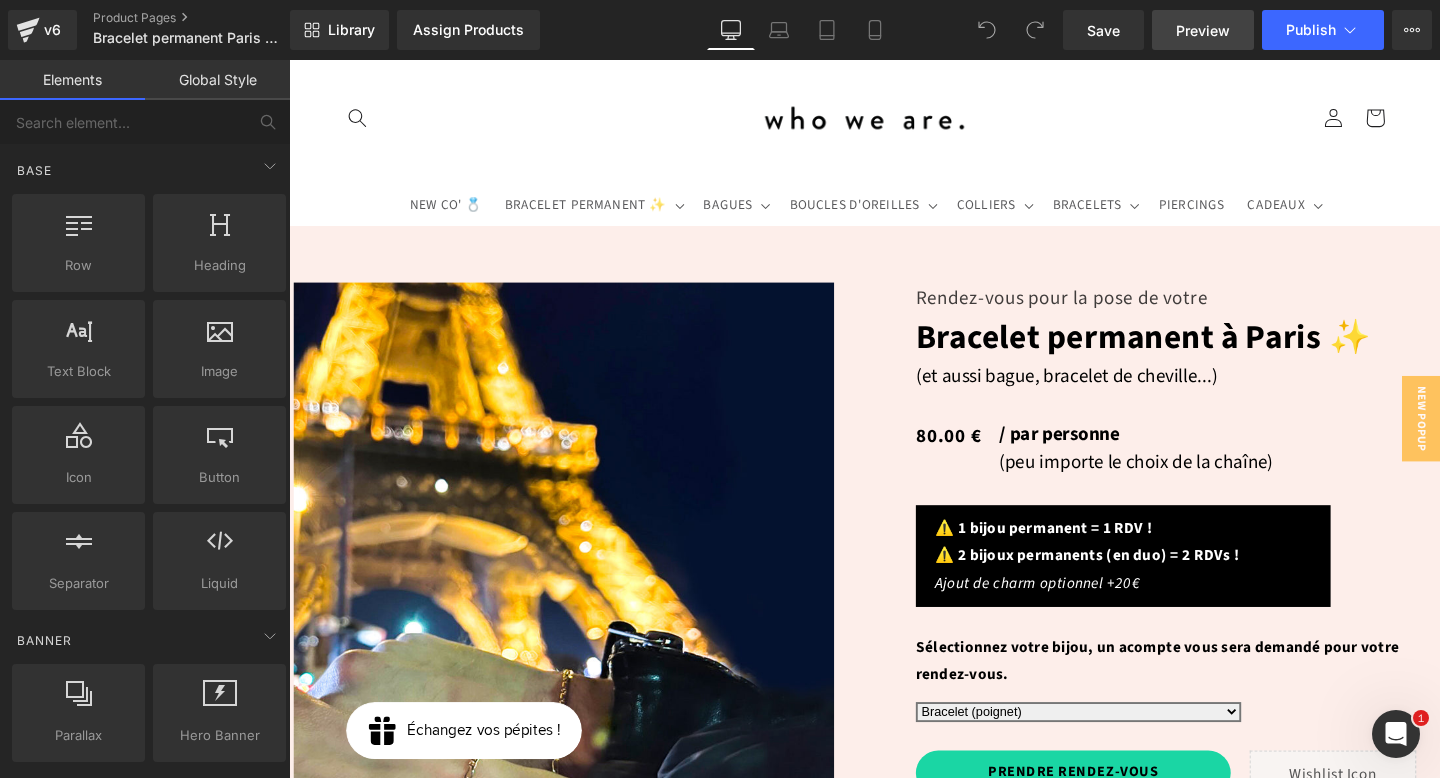 click on "Preview" at bounding box center [1203, 30] 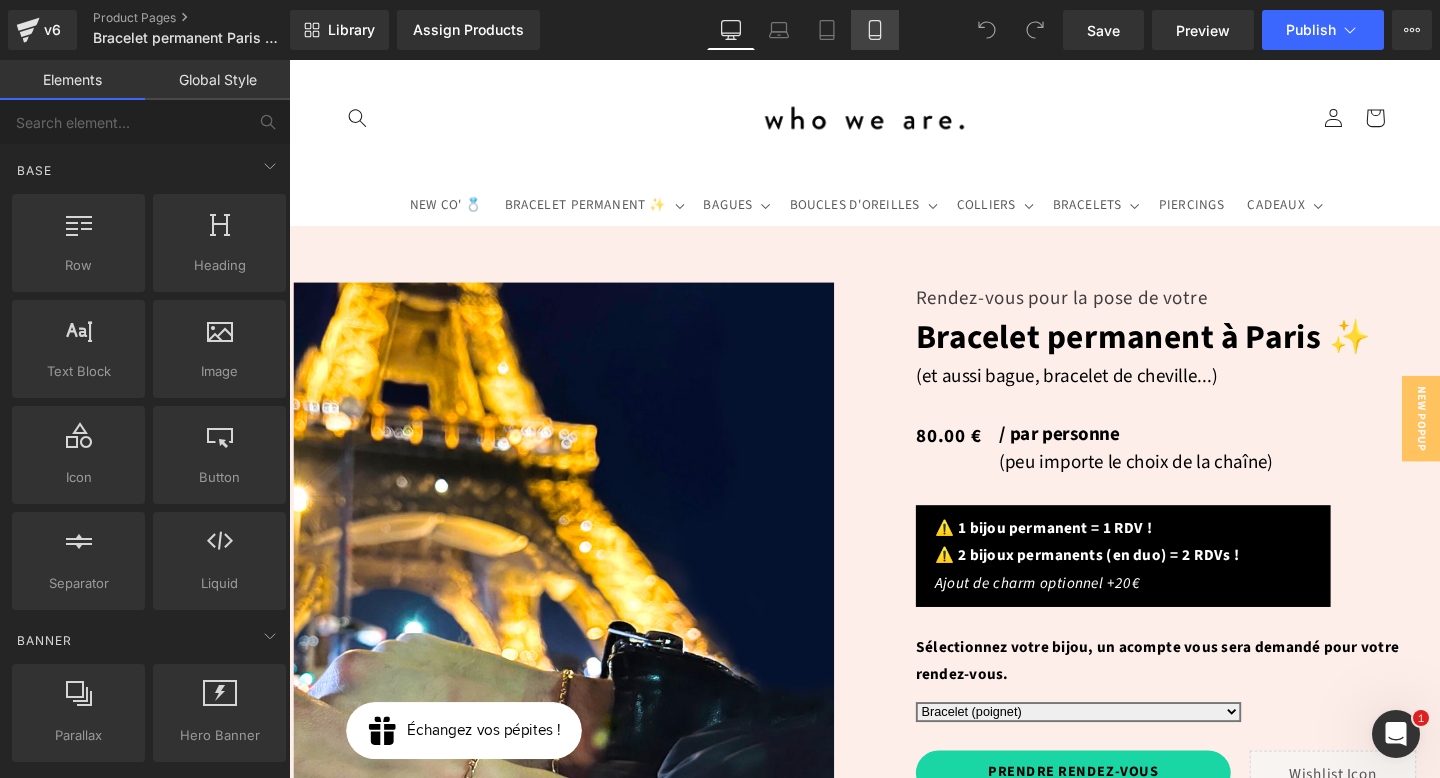 click 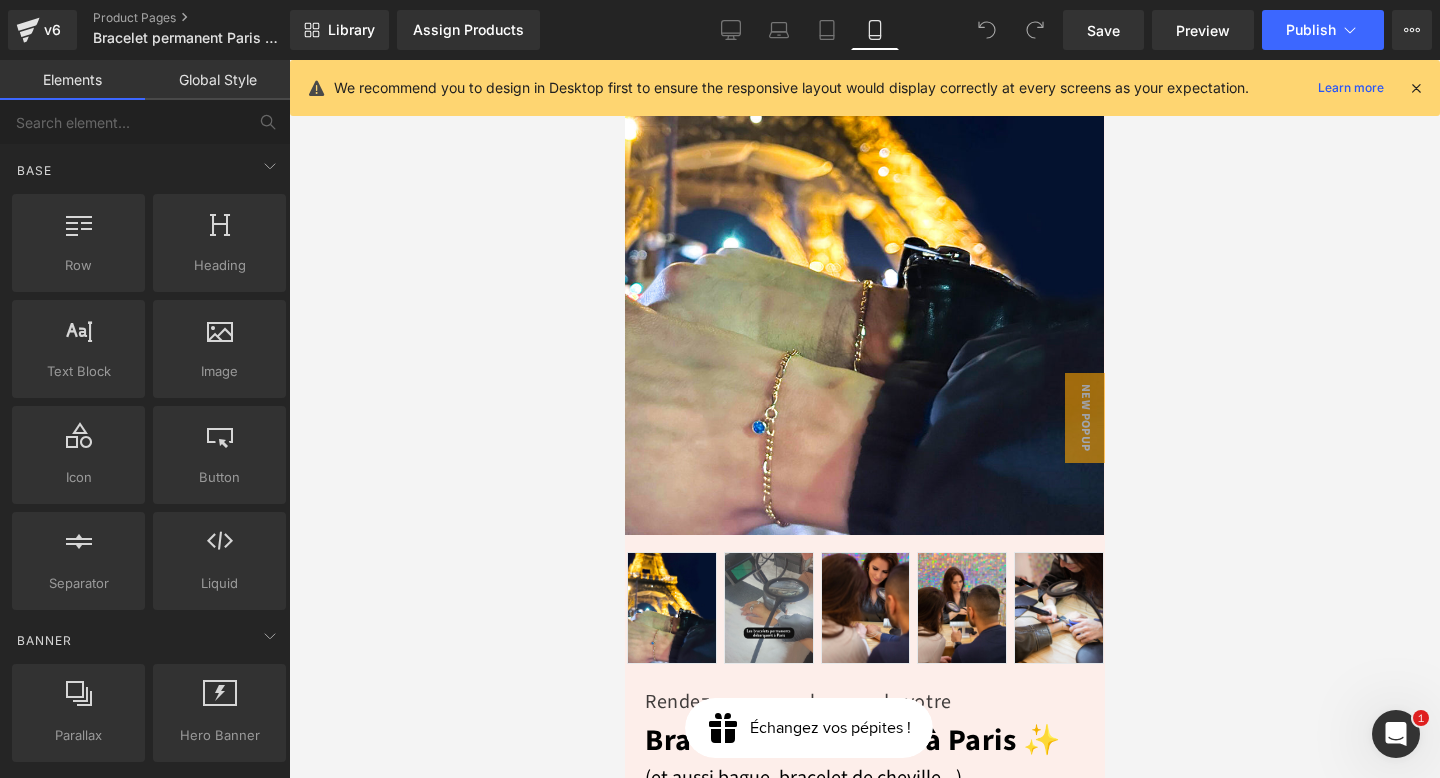 scroll, scrollTop: 0, scrollLeft: 0, axis: both 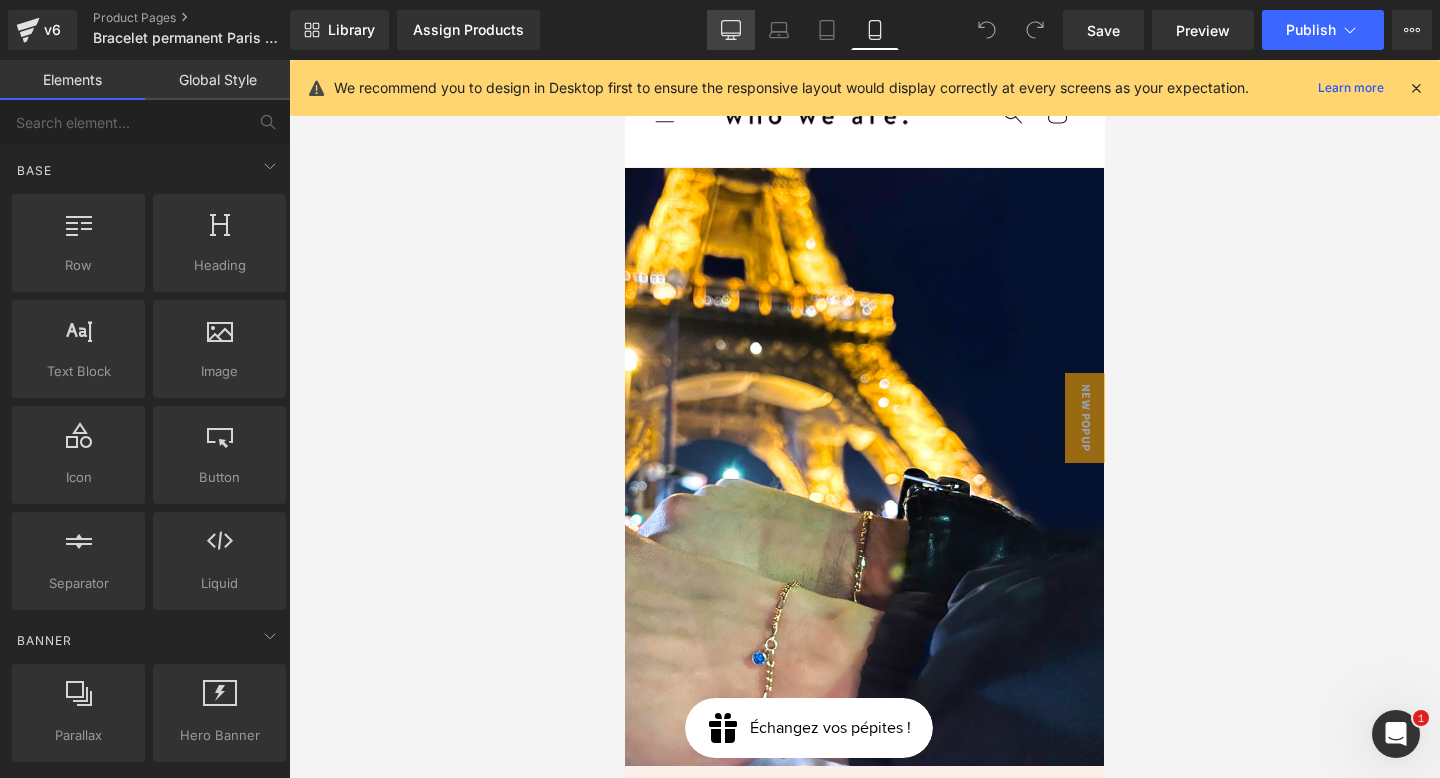 click on "Desktop" at bounding box center (731, 30) 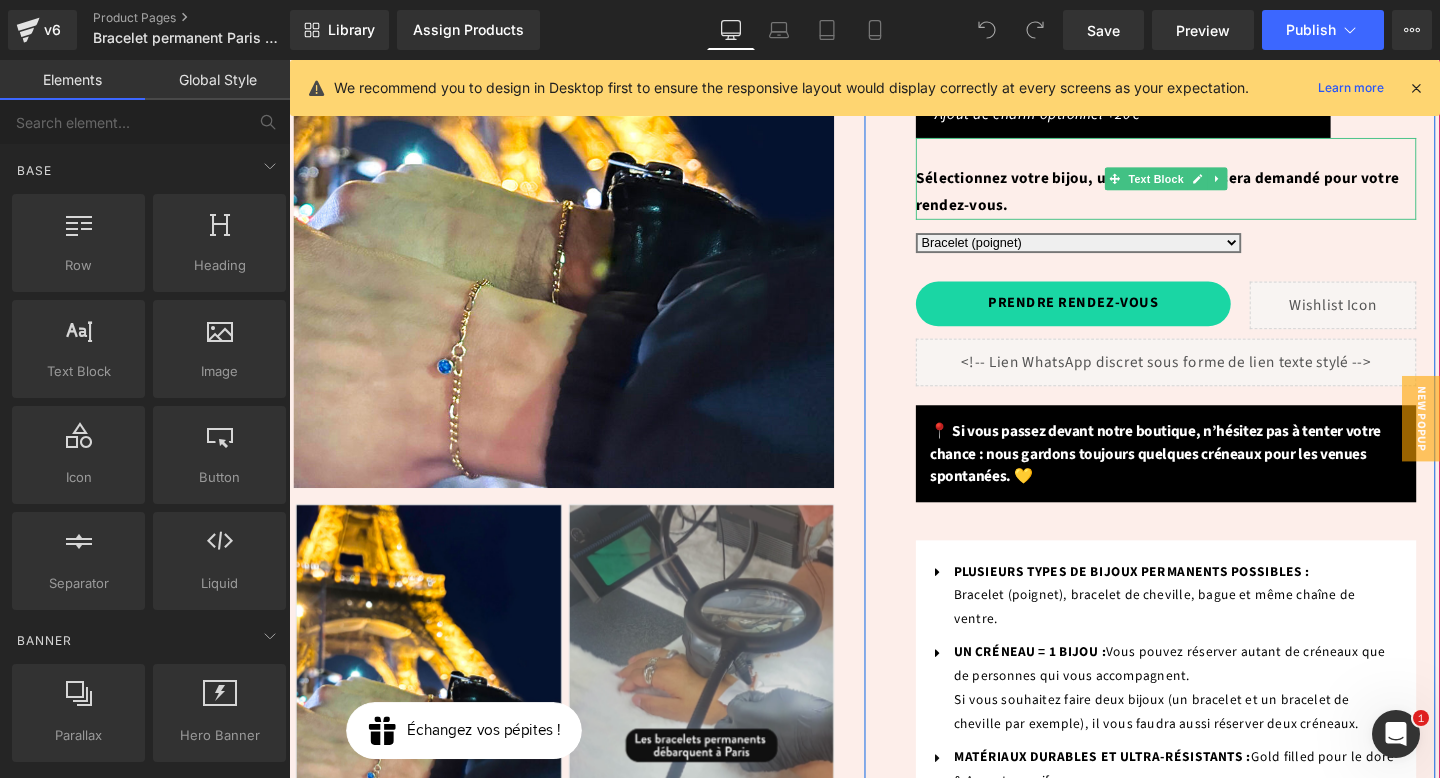 scroll, scrollTop: 424, scrollLeft: 0, axis: vertical 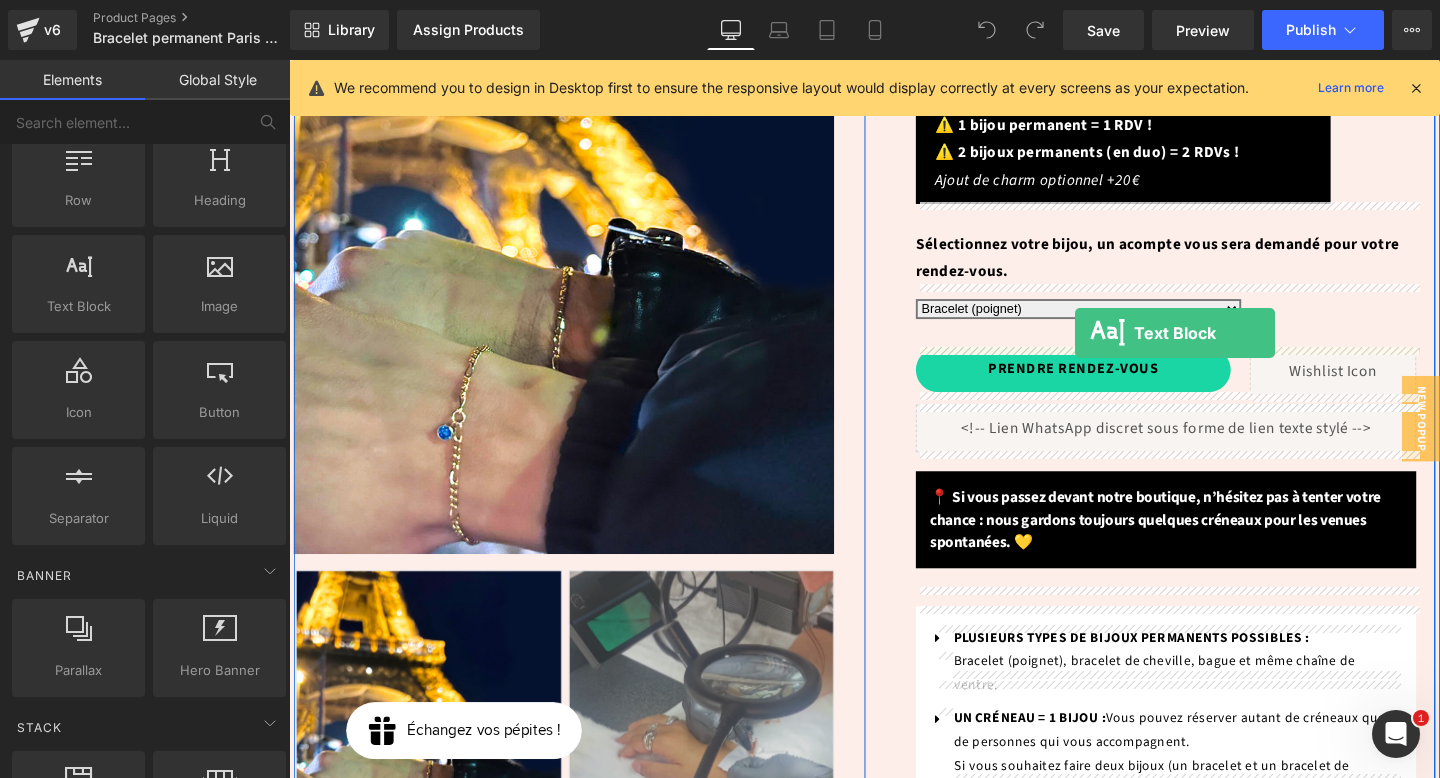 drag, startPoint x: 371, startPoint y: 361, endPoint x: 1115, endPoint y: 348, distance: 744.1136 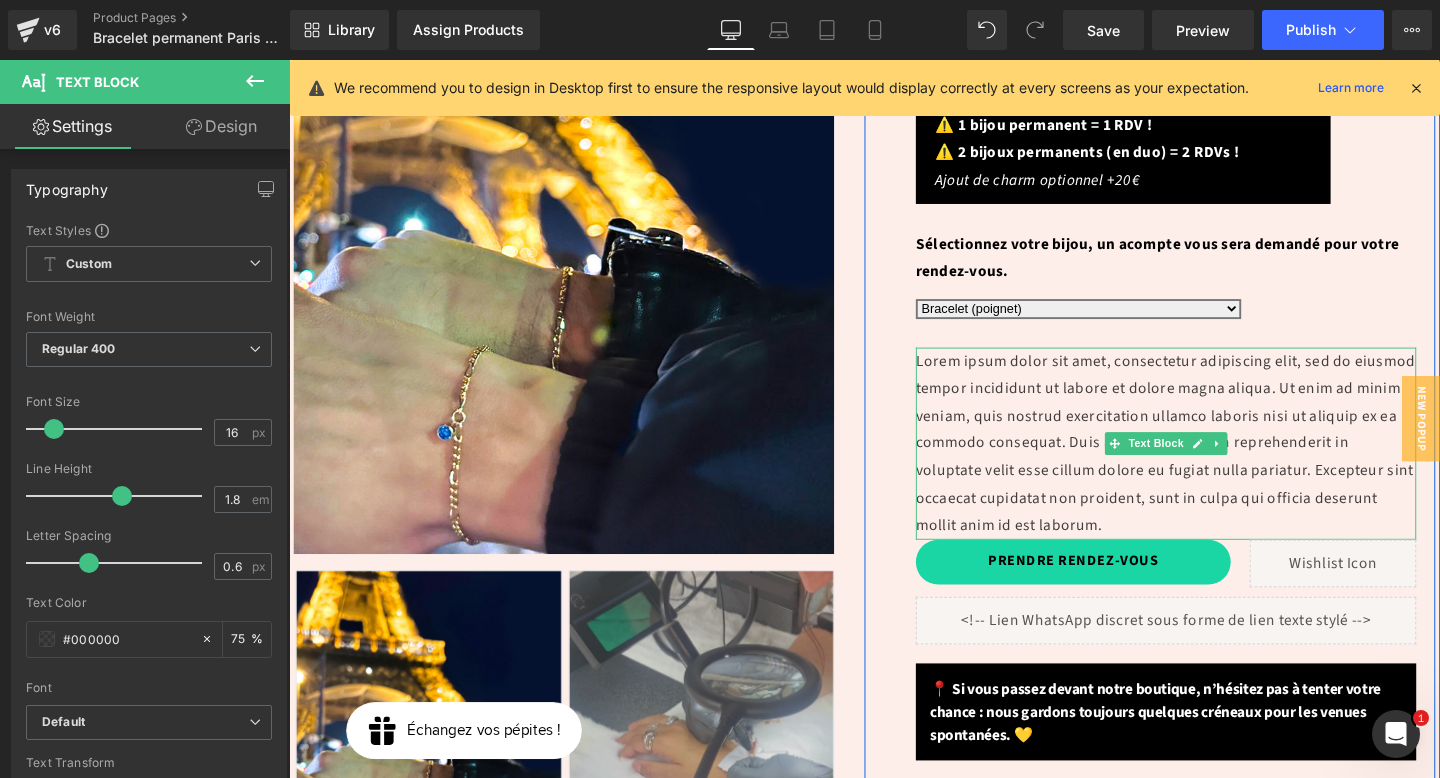 click on "Lorem ipsum dolor sit amet, consectetur adipiscing elit, sed do eiusmod tempor incididunt ut labore et dolore magna aliqua. Ut enim ad minim veniam, quis nostrud exercitation ullamco laboris nisi ut aliquip ex ea commodo consequat. Duis aute irure dolor in reprehenderit in voluptate velit esse cillum dolore eu fugiat nulla pariatur. Excepteur sint occaecat cupidatat non proident, sunt in culpa qui officia deserunt mollit anim id est laborum." at bounding box center [1211, 463] 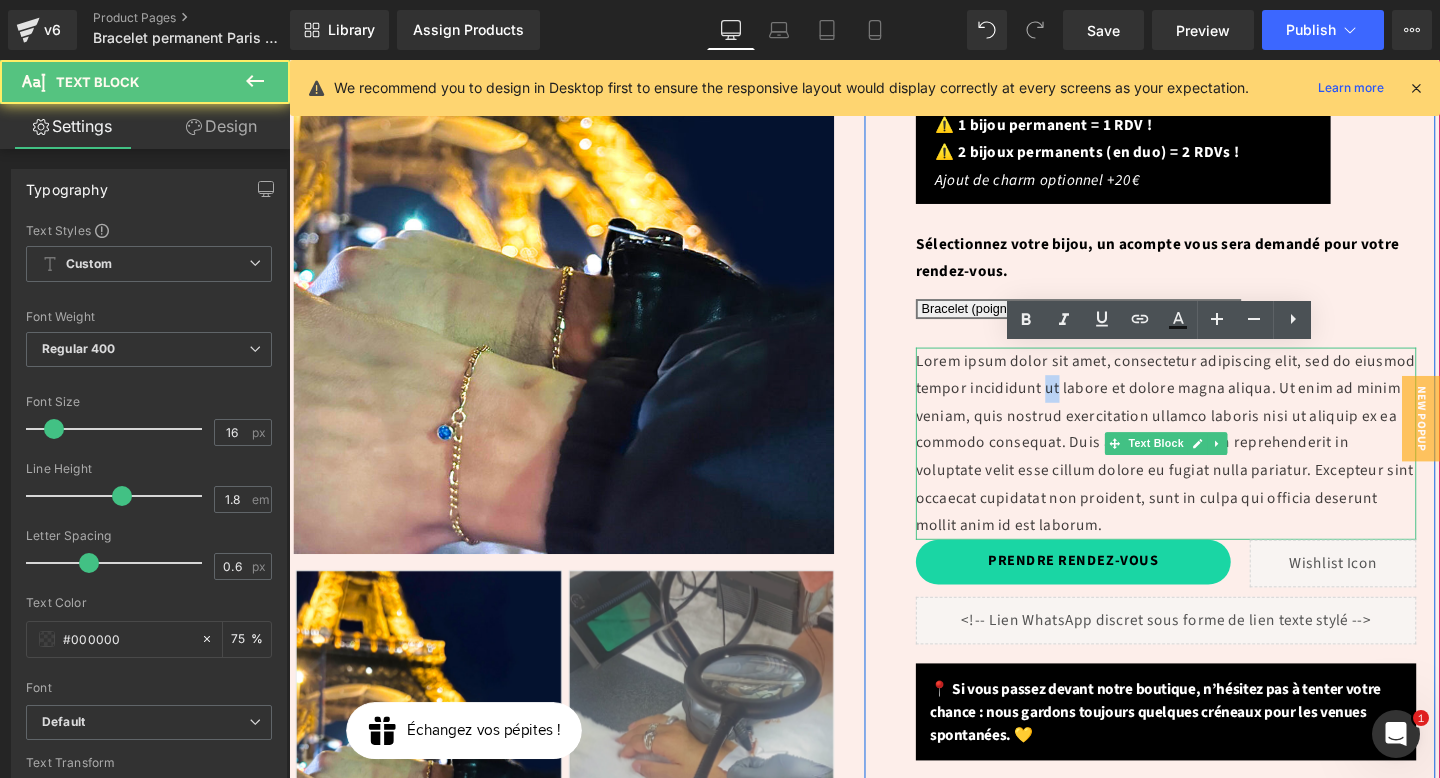 click on "Lorem ipsum dolor sit amet, consectetur adipiscing elit, sed do eiusmod tempor incididunt ut labore et dolore magna aliqua. Ut enim ad minim veniam, quis nostrud exercitation ullamco laboris nisi ut aliquip ex ea commodo consequat. Duis aute irure dolor in reprehenderit in voluptate velit esse cillum dolore eu fugiat nulla pariatur. Excepteur sint occaecat cupidatat non proident, sunt in culpa qui officia deserunt mollit anim id est laborum." at bounding box center (1211, 463) 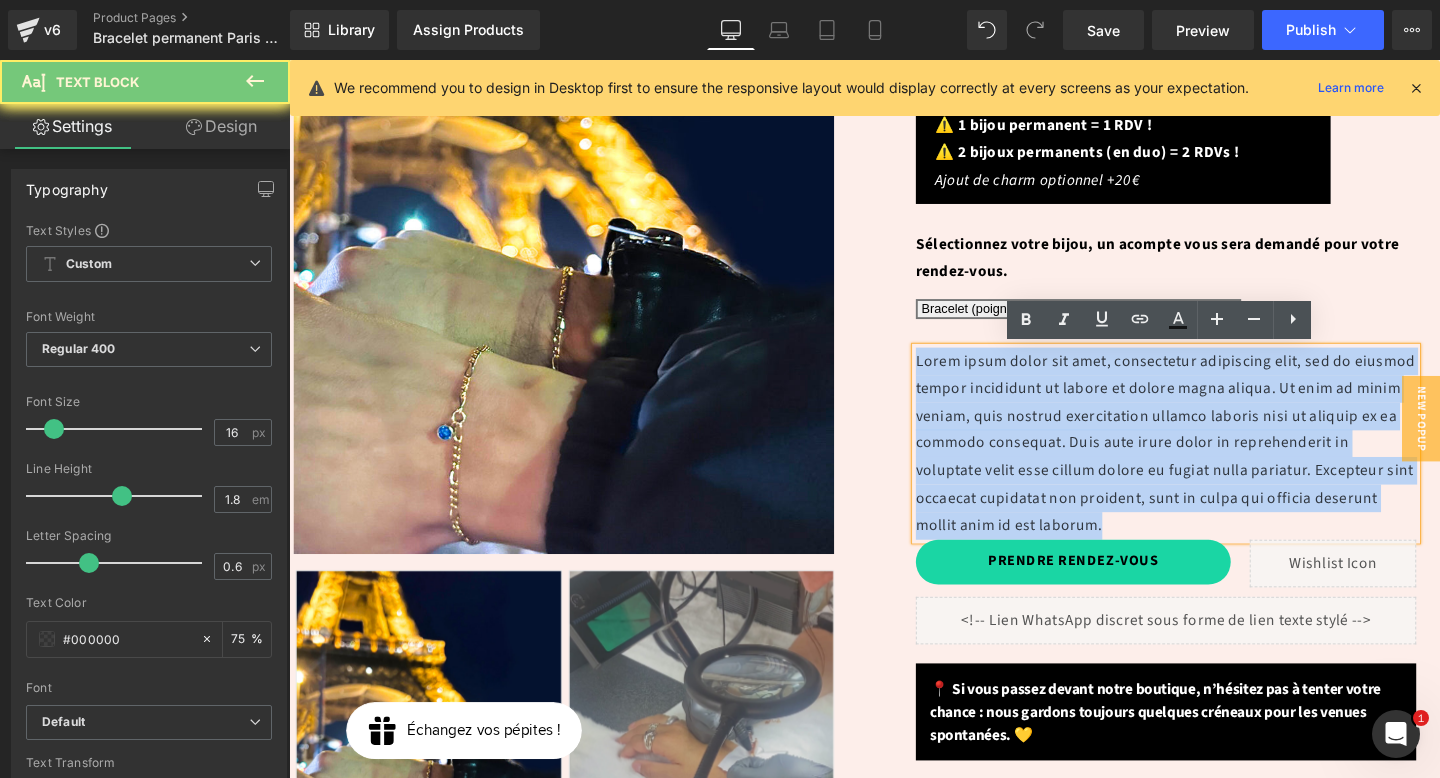 click on "Lorem ipsum dolor sit amet, consectetur adipiscing elit, sed do eiusmod tempor incididunt ut labore et dolore magna aliqua. Ut enim ad minim veniam, quis nostrud exercitation ullamco laboris nisi ut aliquip ex ea commodo consequat. Duis aute irure dolor in reprehenderit in voluptate velit esse cillum dolore eu fugiat nulla pariatur. Excepteur sint occaecat cupidatat non proident, sunt in culpa qui officia deserunt mollit anim id est laborum." at bounding box center [1211, 463] 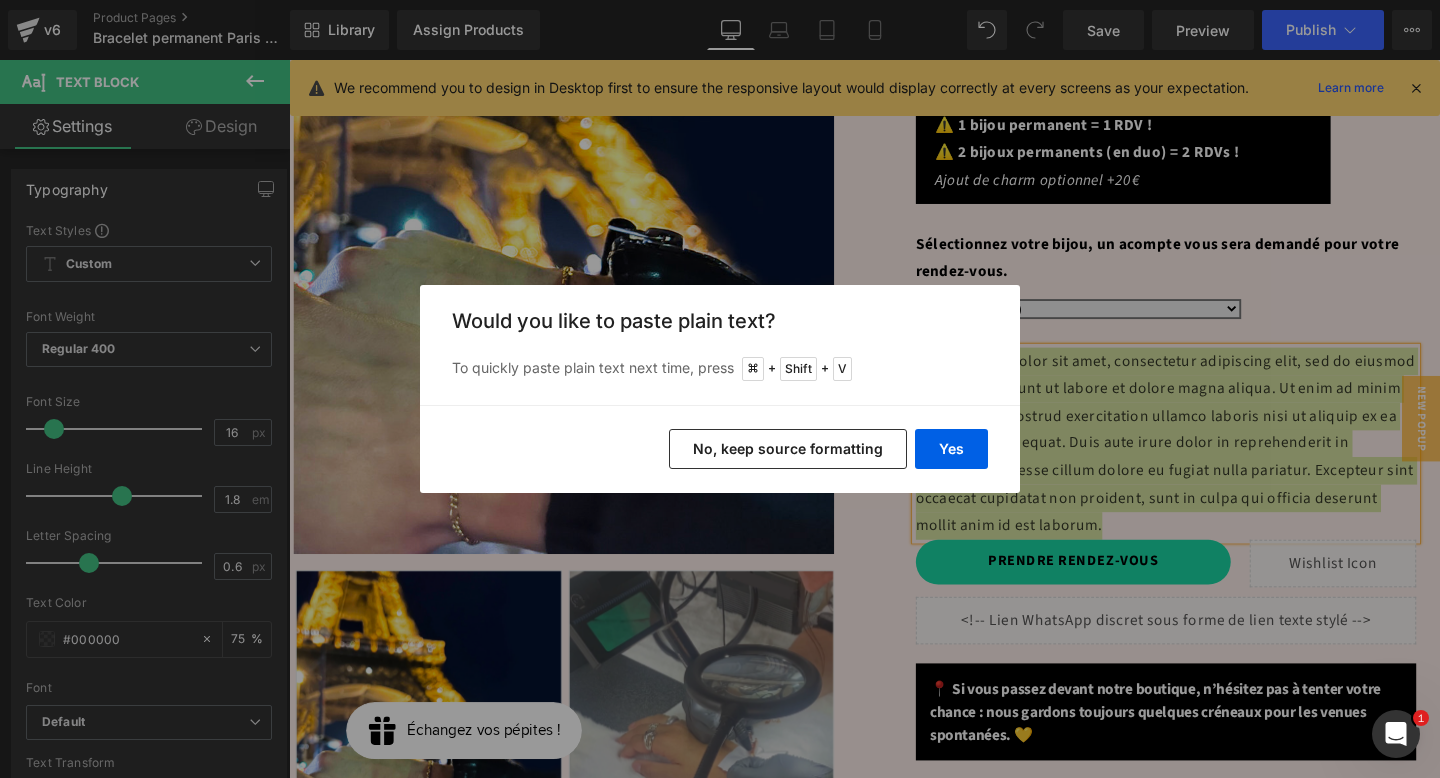click on "No, keep source formatting" at bounding box center [788, 449] 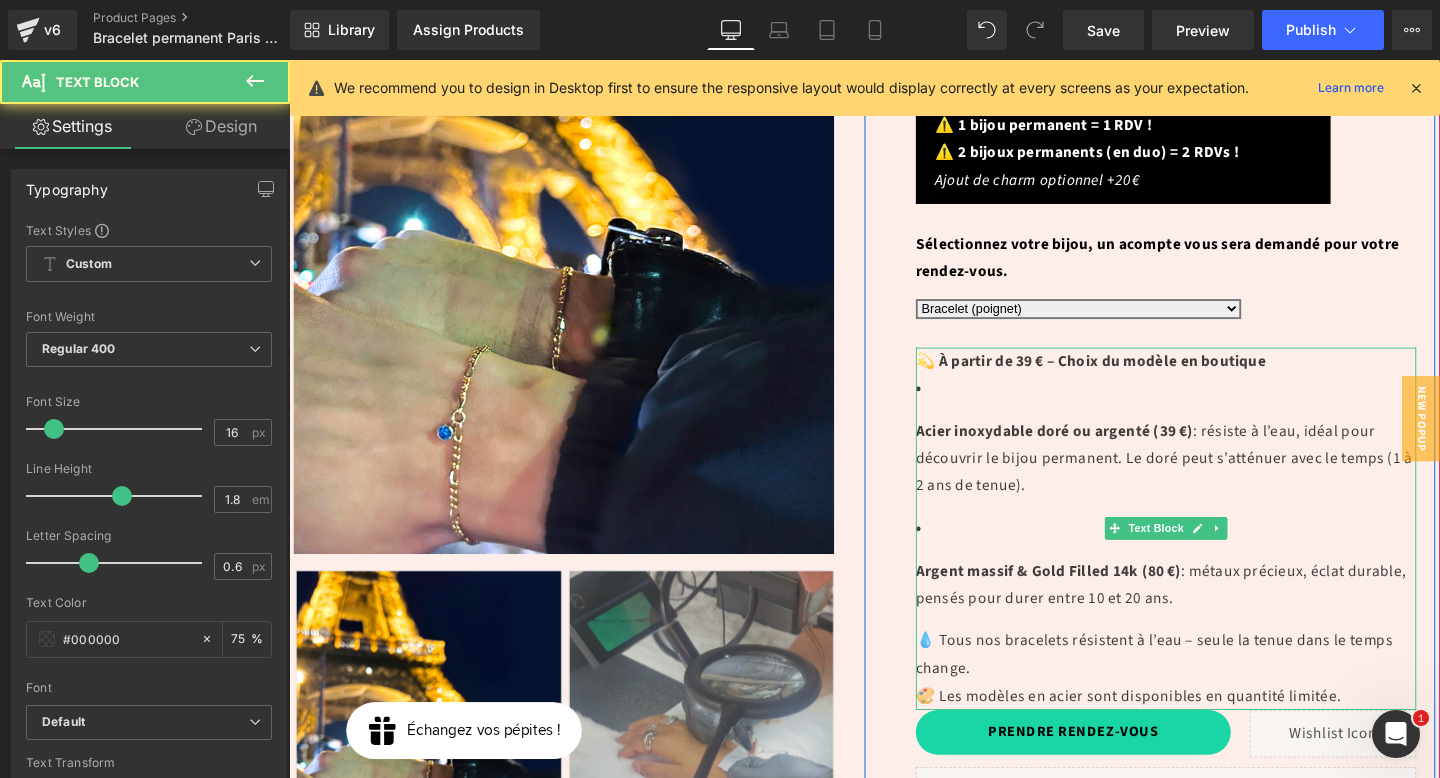 click on "Acier inoxydable doré ou argenté (39 €)  : résiste à l’eau, idéal pour découvrir le bijou permanent. Le doré peut s’atténuer avec le temps (1 à 2 ans de tenue)." at bounding box center (1211, 456) 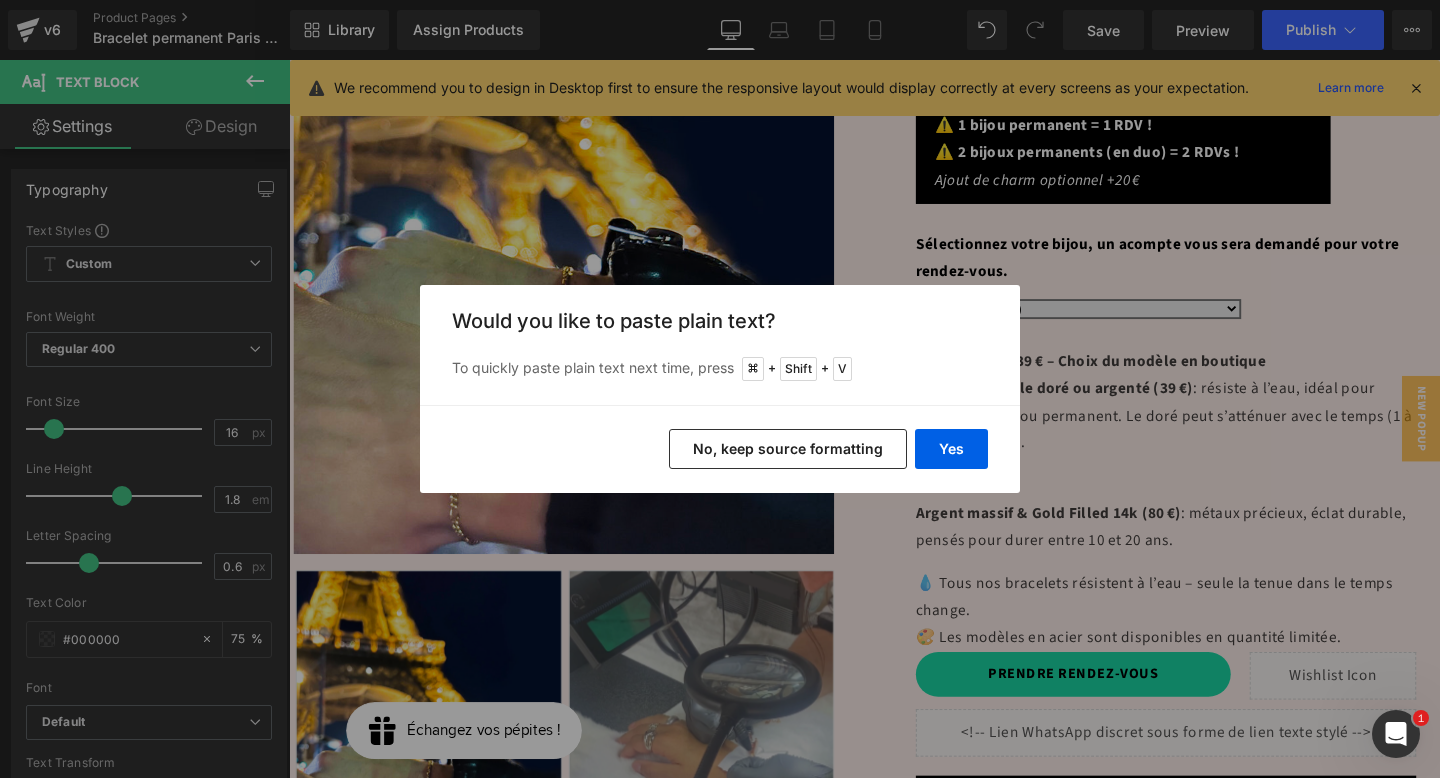click on "No, keep source formatting" at bounding box center (788, 449) 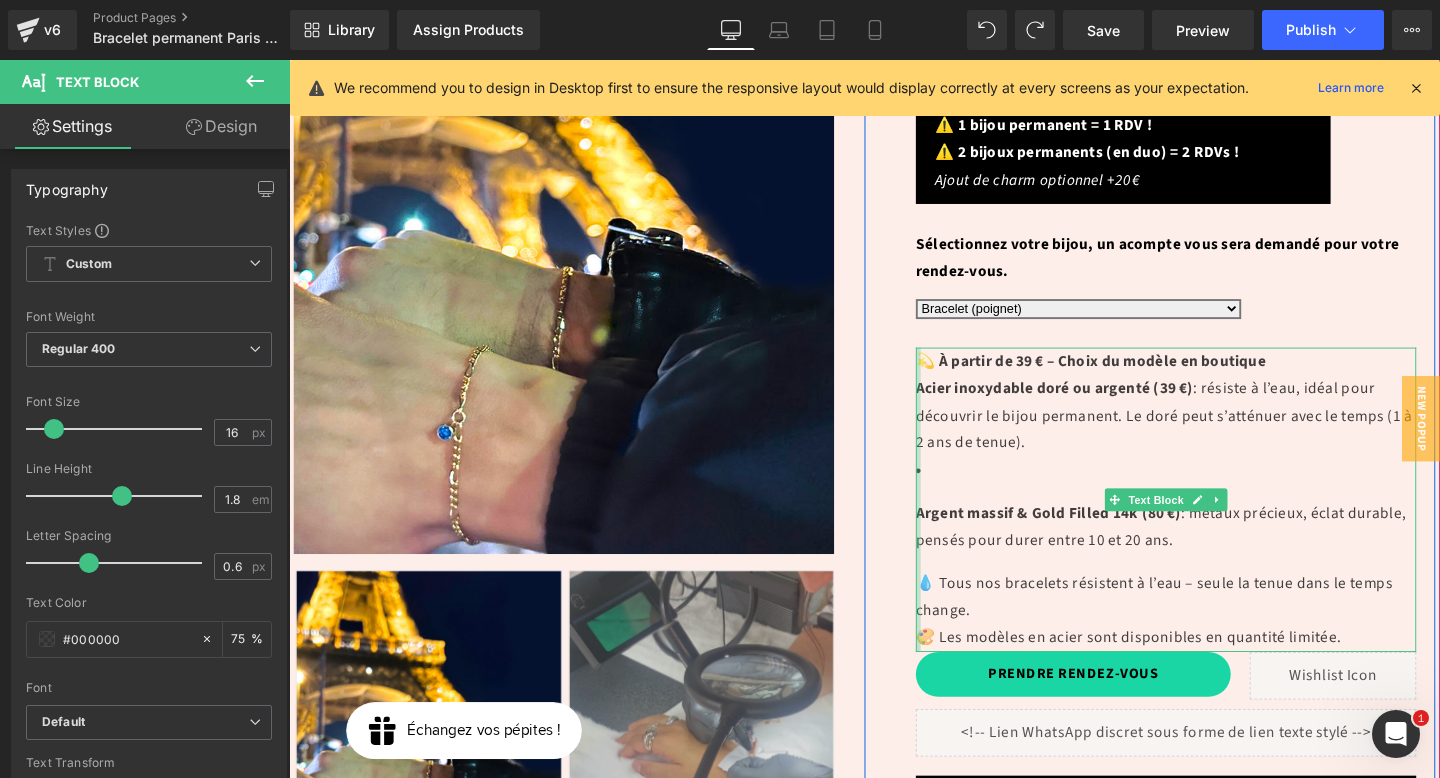 click at bounding box center [950, 522] 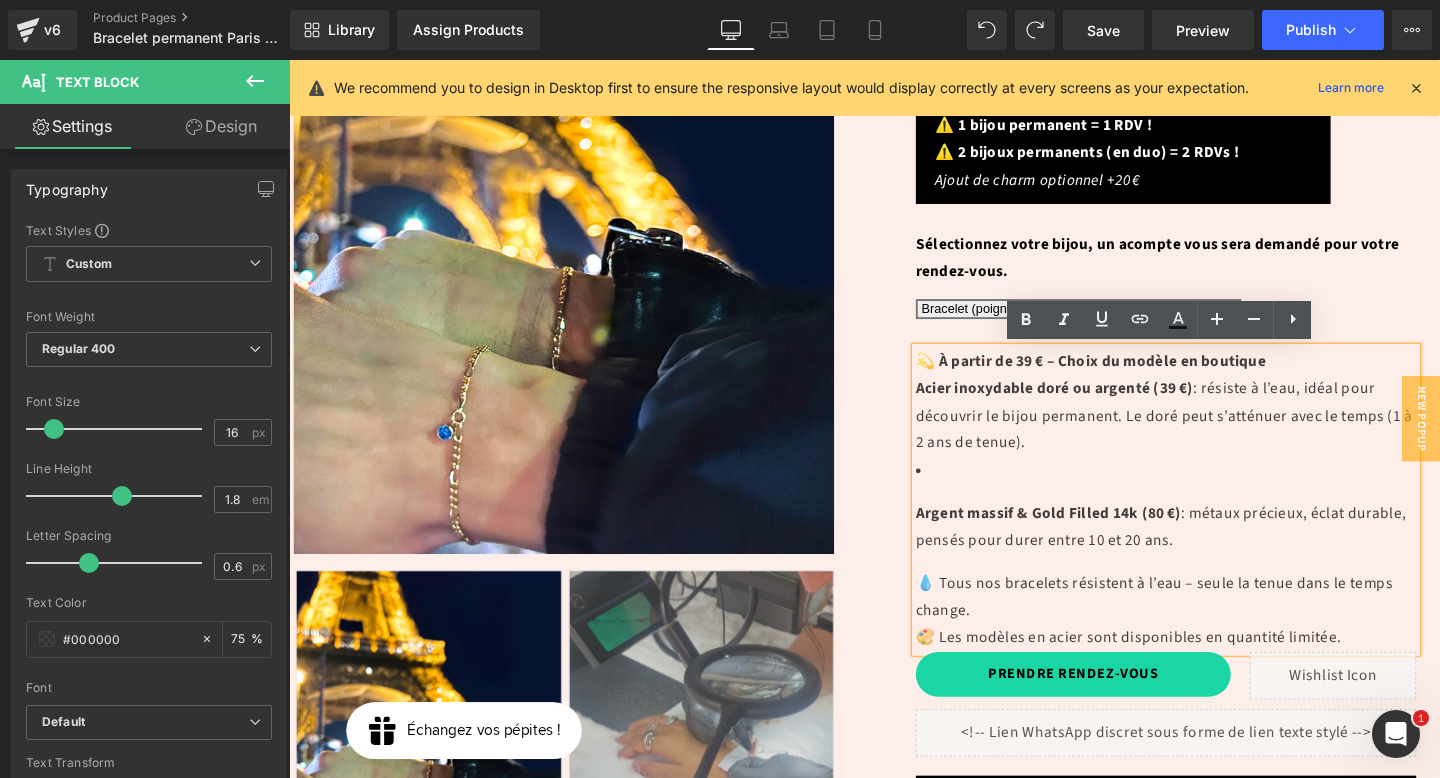 click on "Acier inoxydable doré ou argenté (39 €)" at bounding box center [1093, 405] 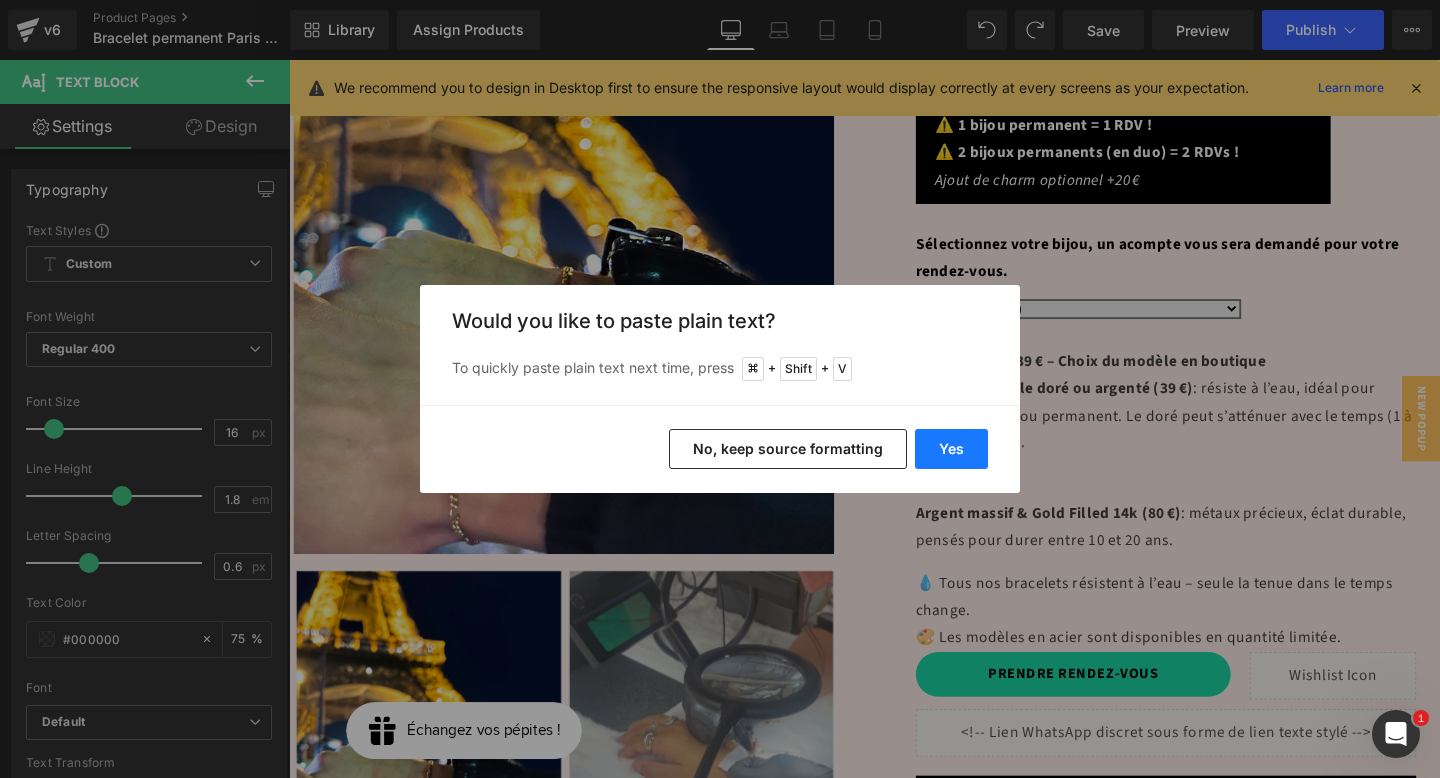 click on "Yes" at bounding box center [951, 449] 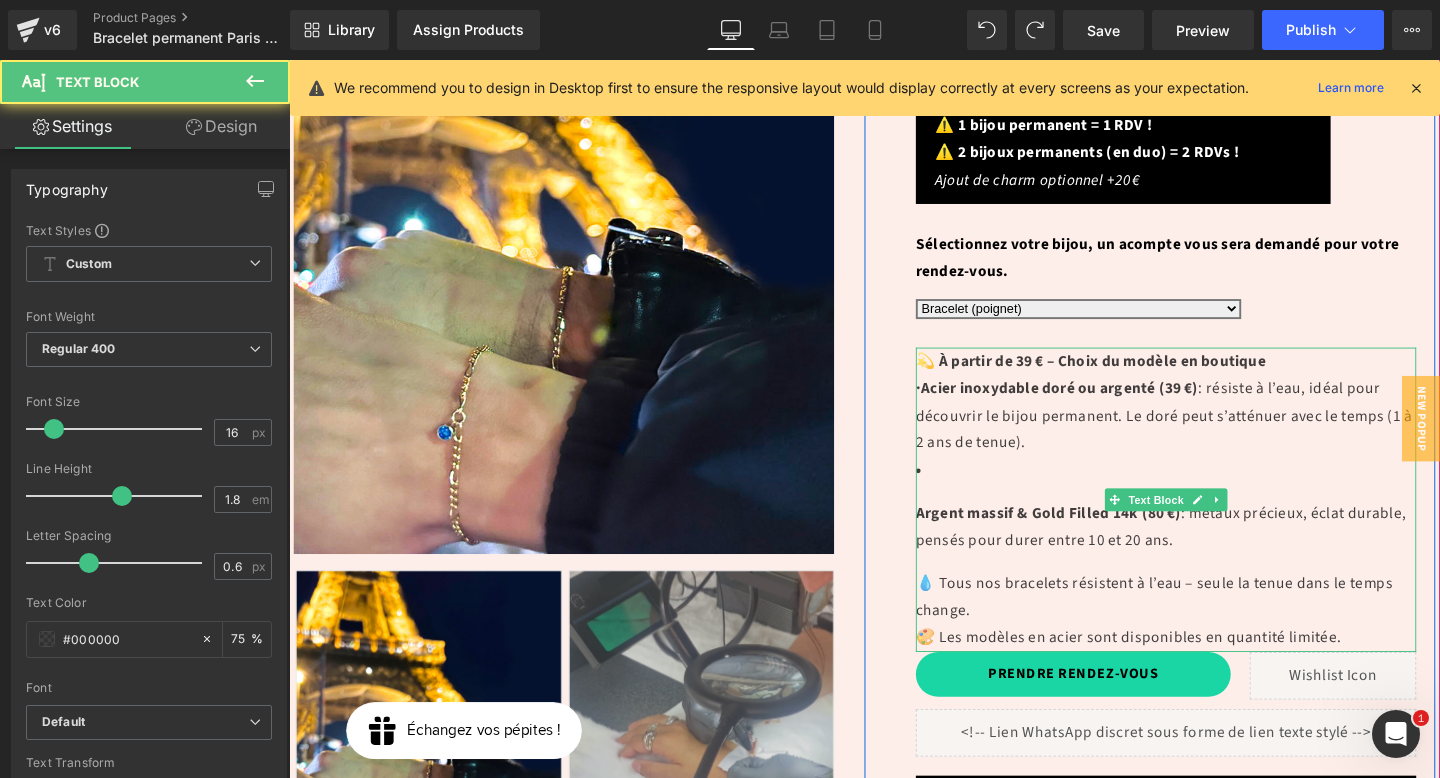 click on "·Acier inoxydable doré ou argenté (39 €)" at bounding box center (1096, 405) 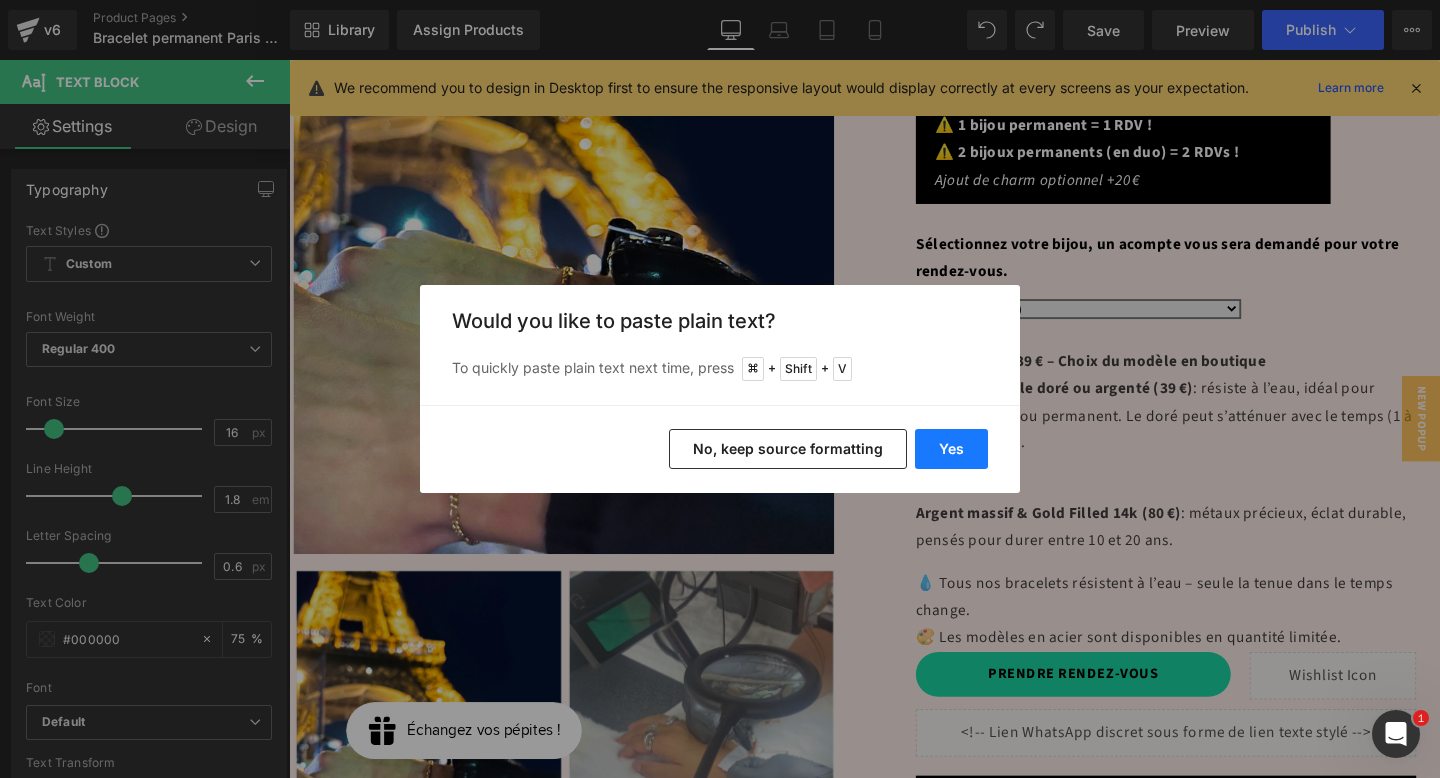 click on "Yes" at bounding box center [951, 449] 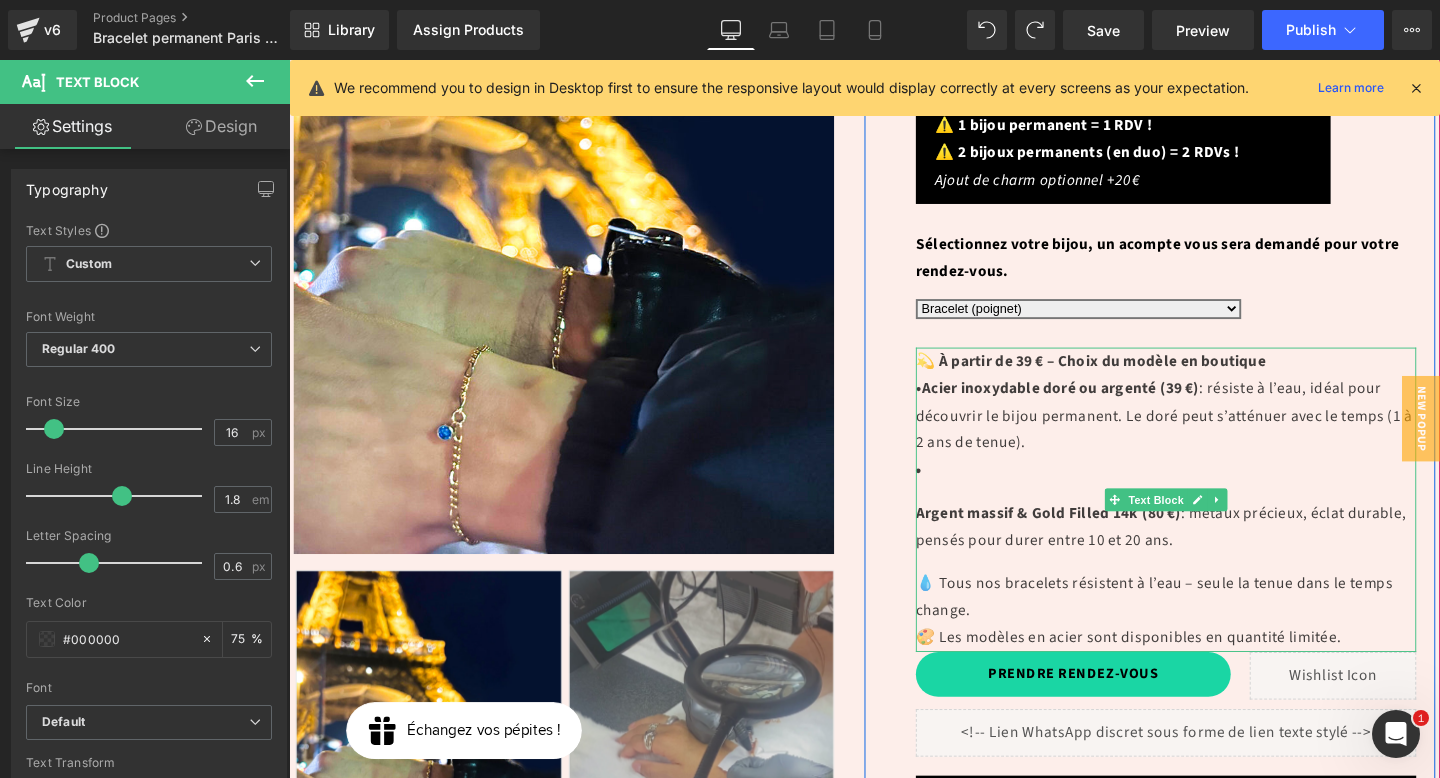 click on "•Acier inoxydable doré ou argenté (39 €)" at bounding box center (1097, 405) 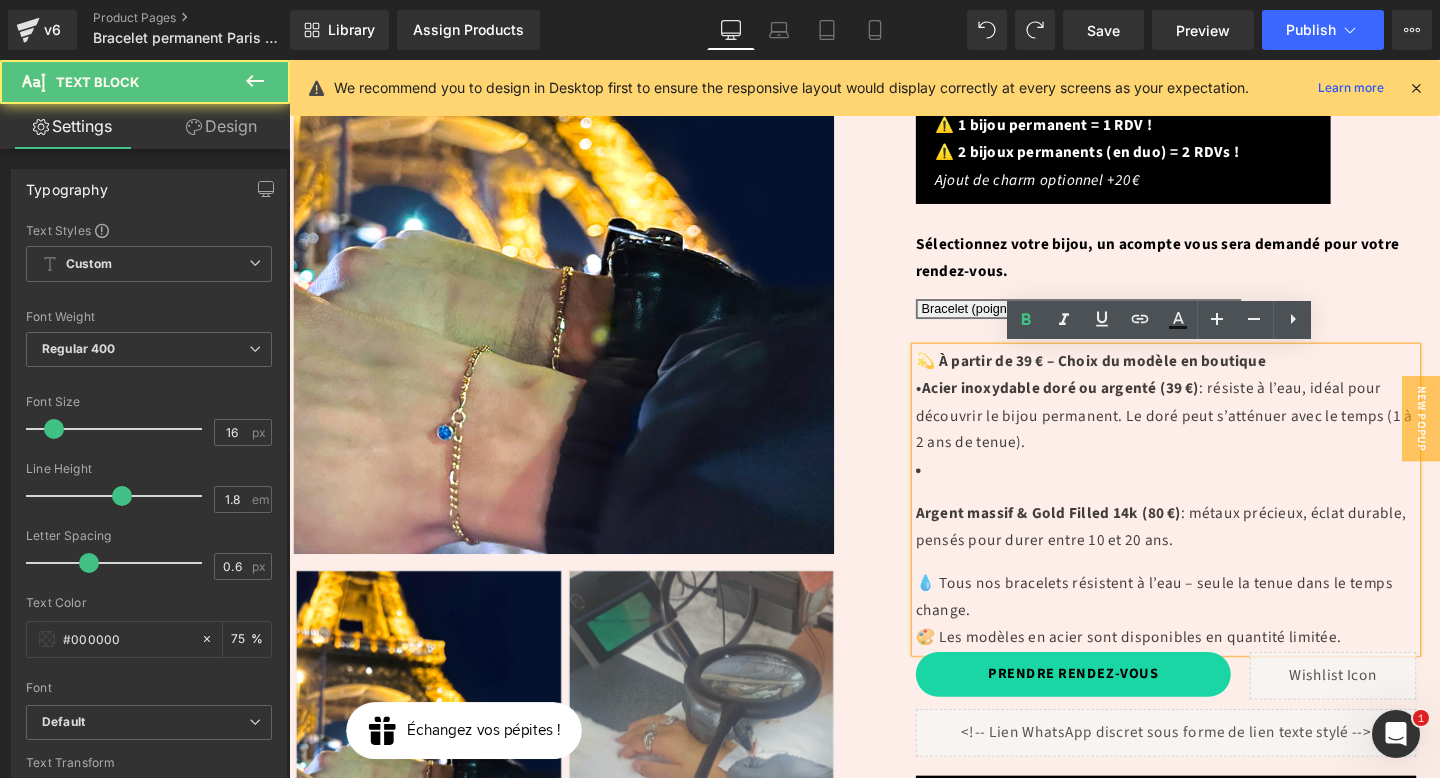 click on "•Acier inoxydable doré ou argenté (39 €)" at bounding box center (1097, 405) 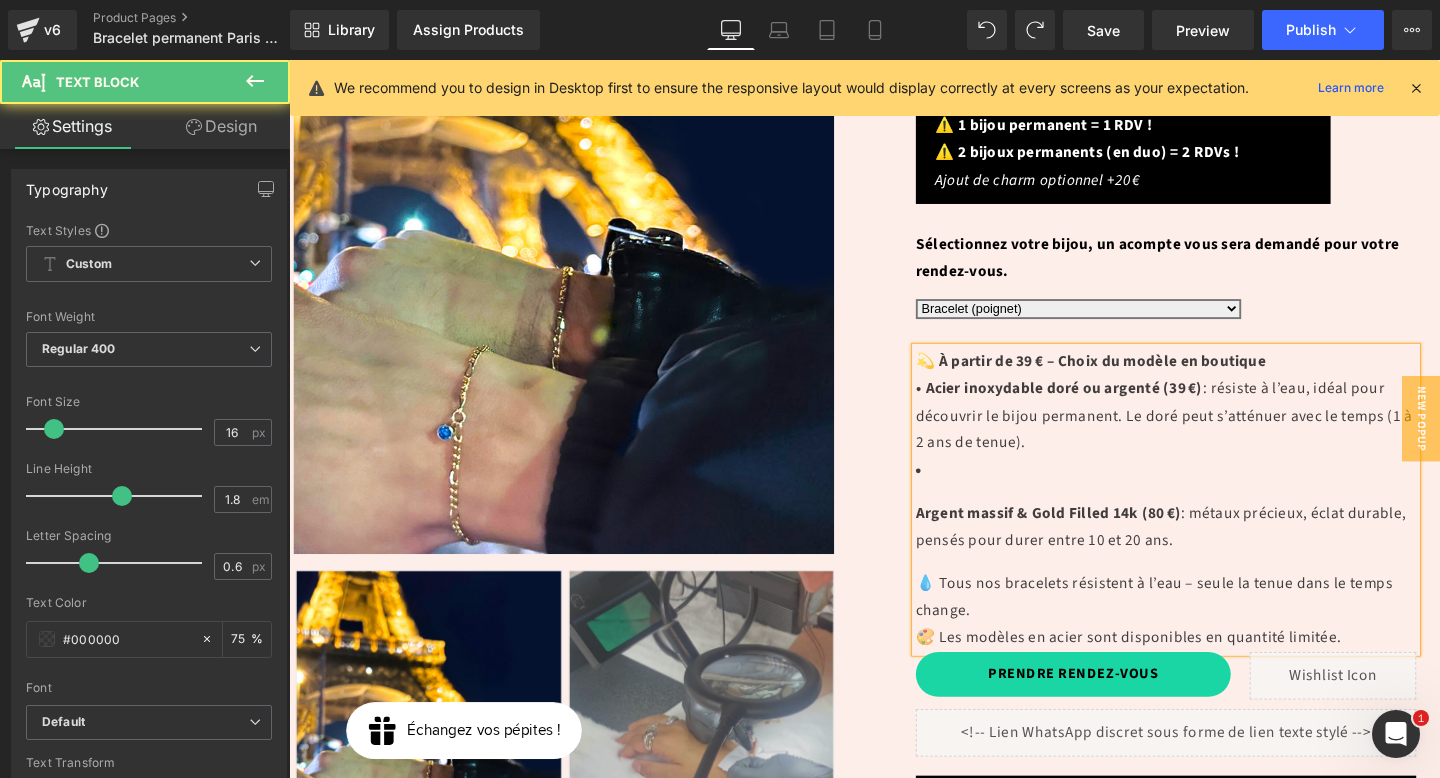 click on "Argent massif & Gold Filled 14k (80 €)" at bounding box center [1087, 536] 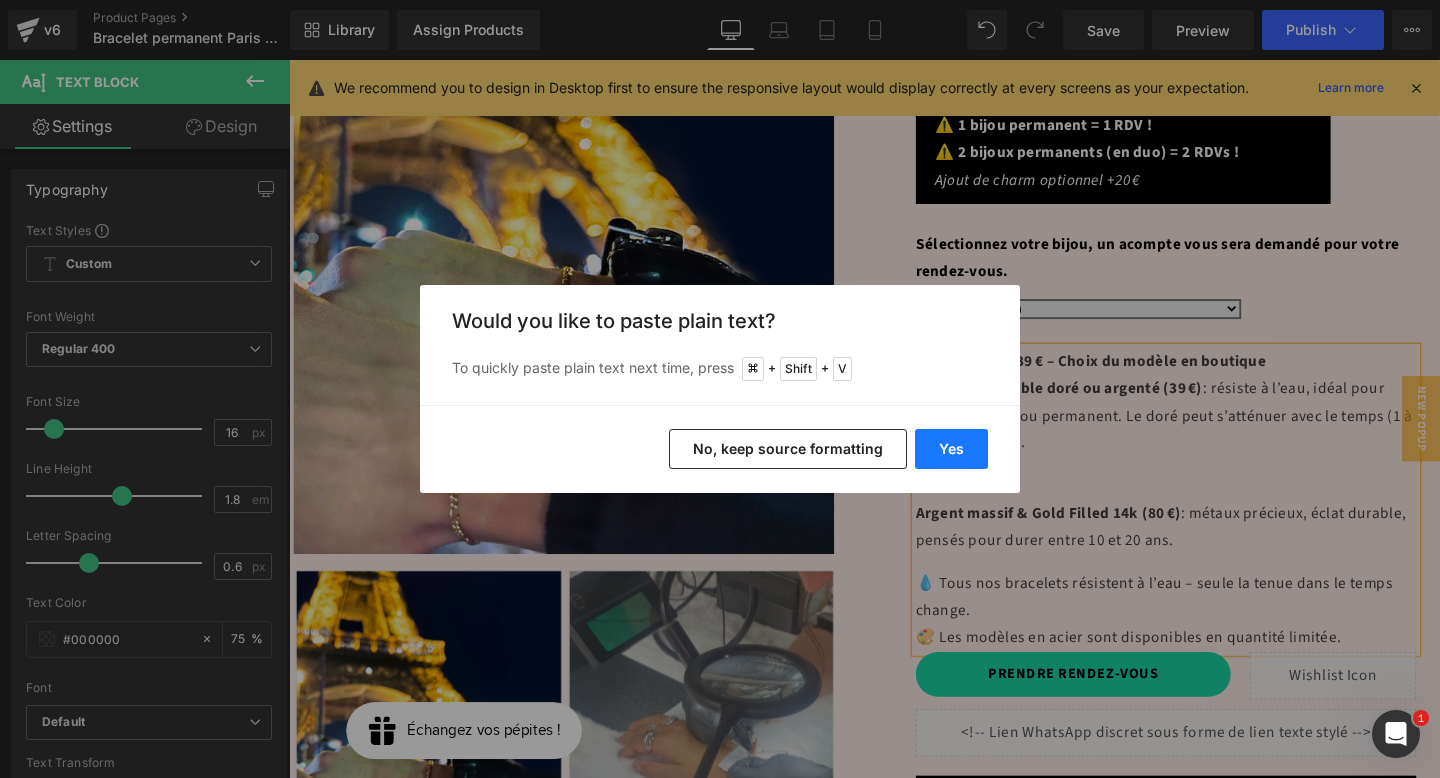 click on "Yes" at bounding box center [951, 449] 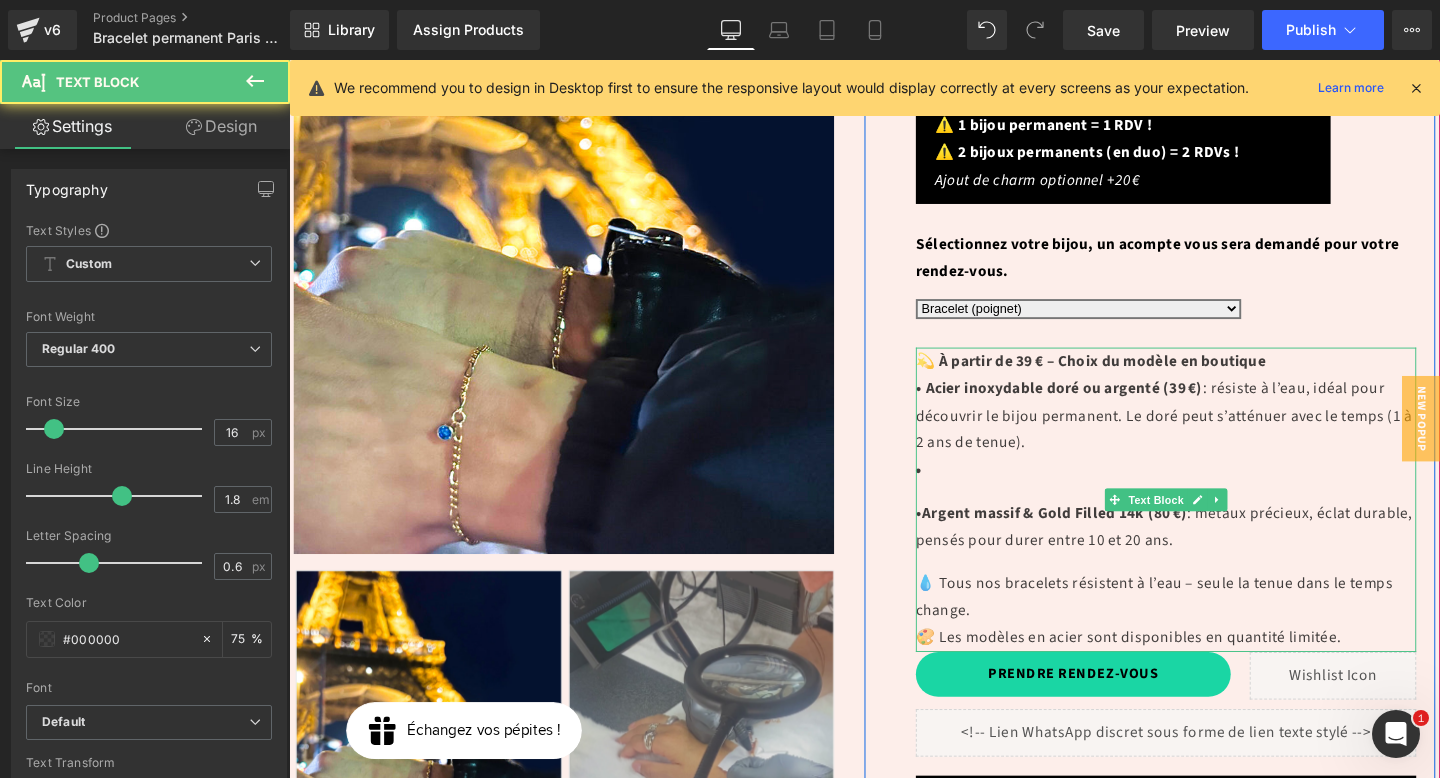 click on "•Argent massif & Gold Filled 14k (80 €)  : métaux précieux, éclat durable, pensés pour durer entre 10 et 20 ans." at bounding box center [1211, 528] 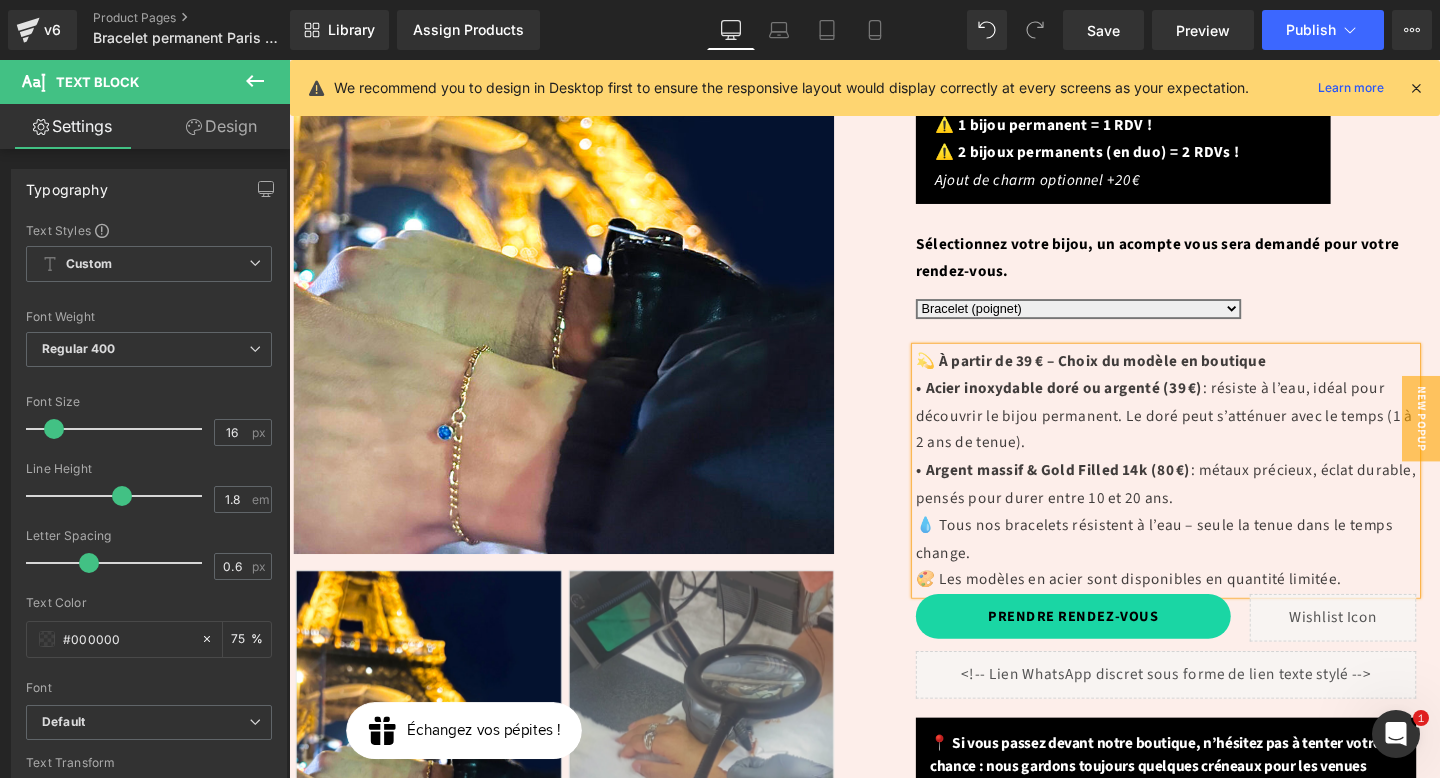 click on "💫 À partir de 39 € – Choix du modèle en boutique • Acier inoxydable doré ou argenté (39 €)  : résiste à l’eau, idéal pour découvrir le bijou permanent. Le doré peut s’atténuer avec le temps (1 à 2 ans de tenue). • Argent massif & Gold Filled 14k (80 €)  : métaux précieux, éclat durable, pensés pour durer entre 10 et 20 ans." at bounding box center (1211, 448) 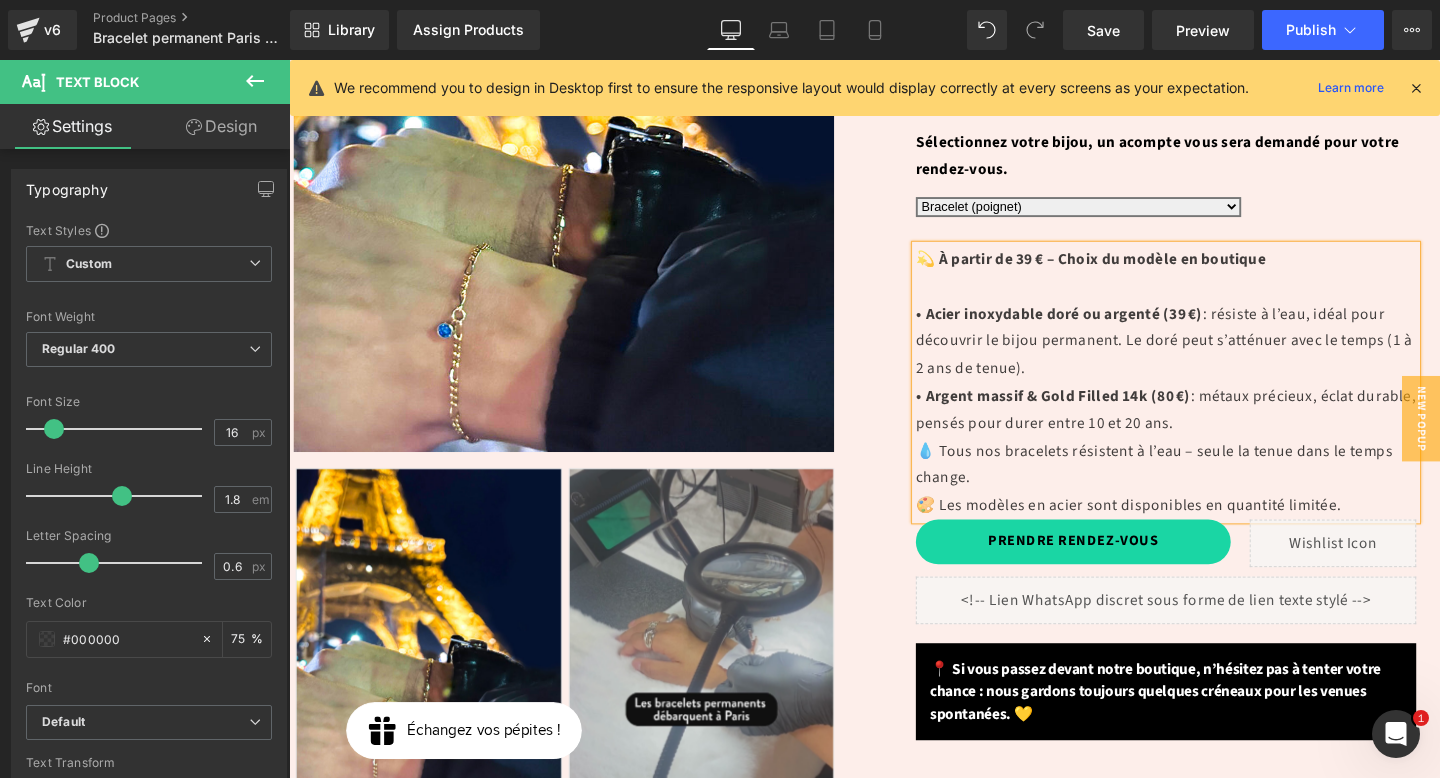 scroll, scrollTop: 530, scrollLeft: 0, axis: vertical 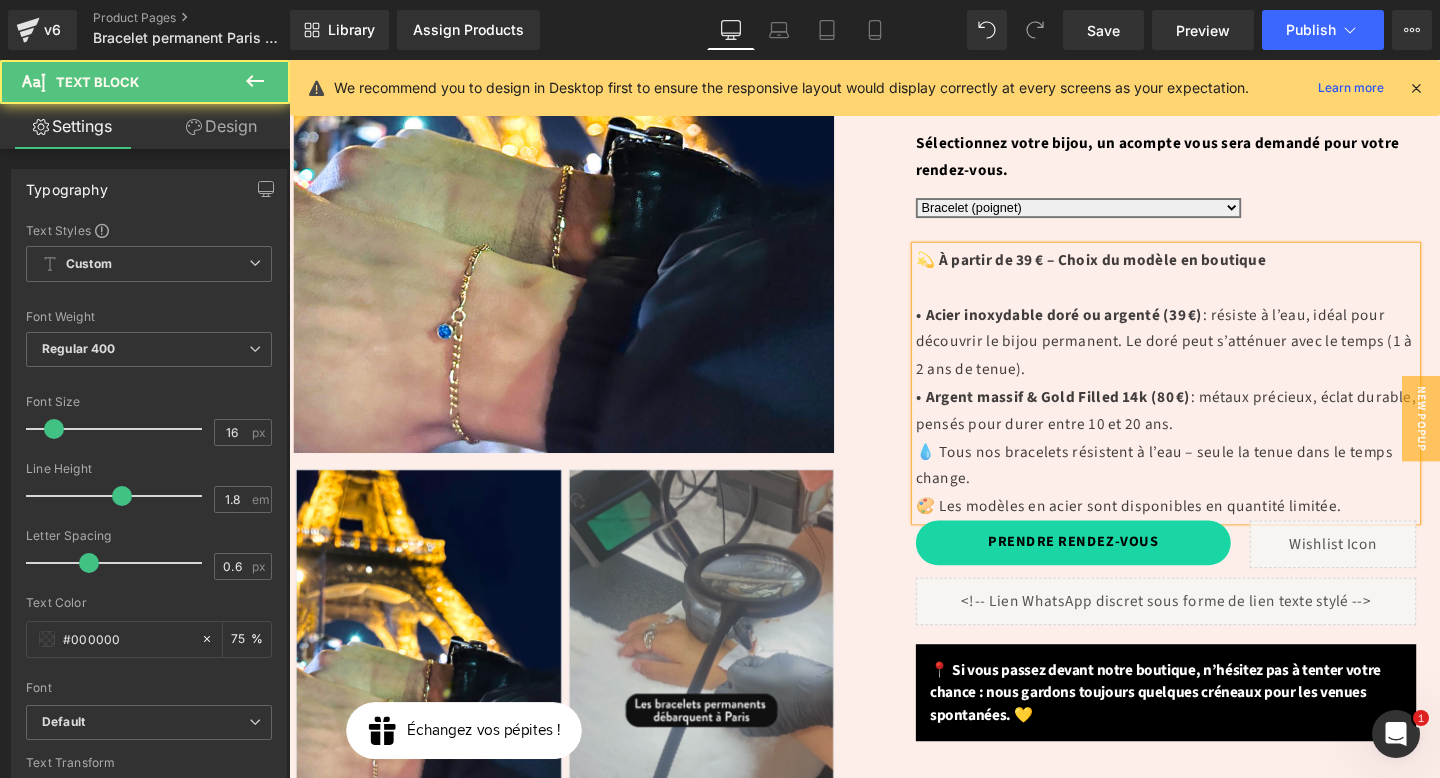 click on ": résiste à l’eau, idéal pour découvrir le bijou permanent. Le doré peut s’atténuer avec le temps (1 à 2 ans de tenue)." at bounding box center (1209, 357) 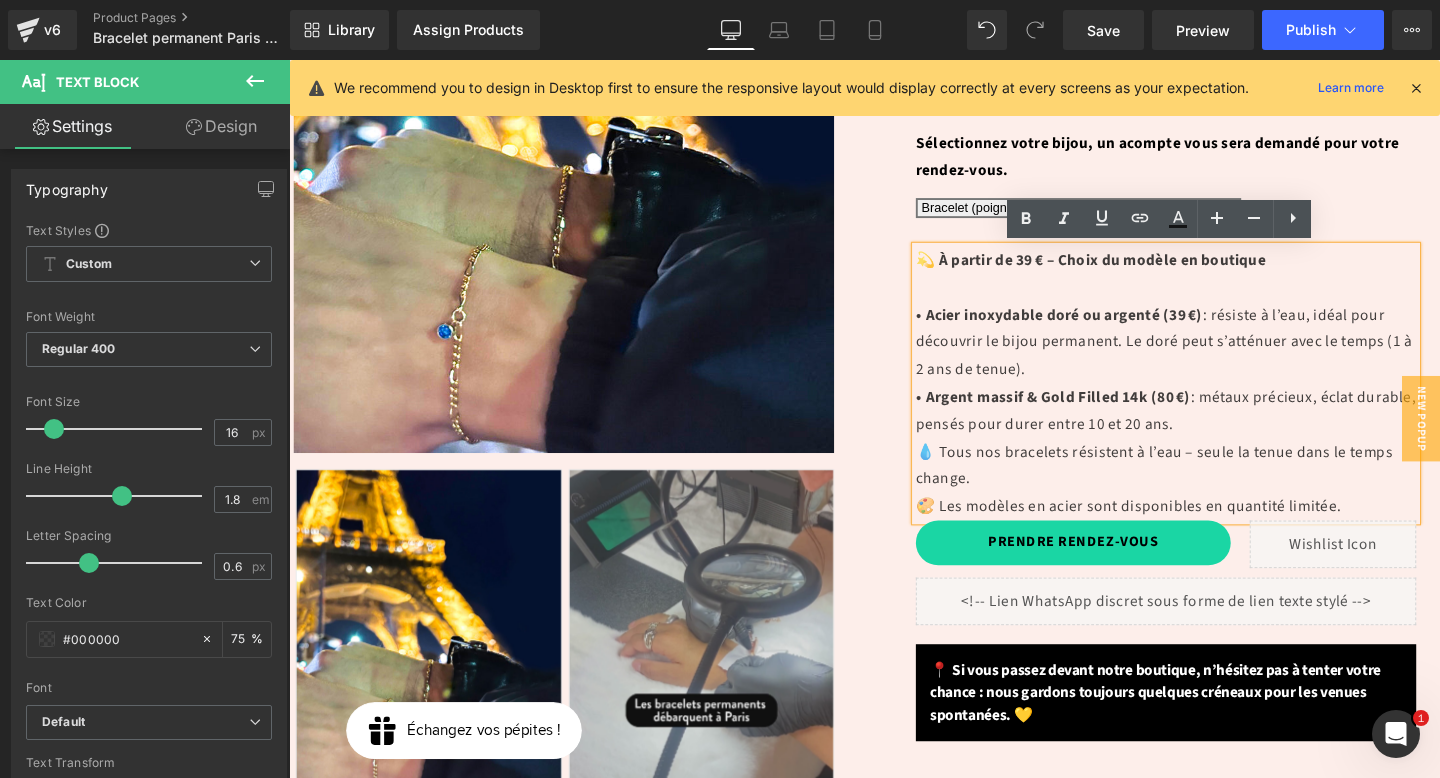 drag, startPoint x: 1444, startPoint y: 357, endPoint x: 1455, endPoint y: 374, distance: 20.248457 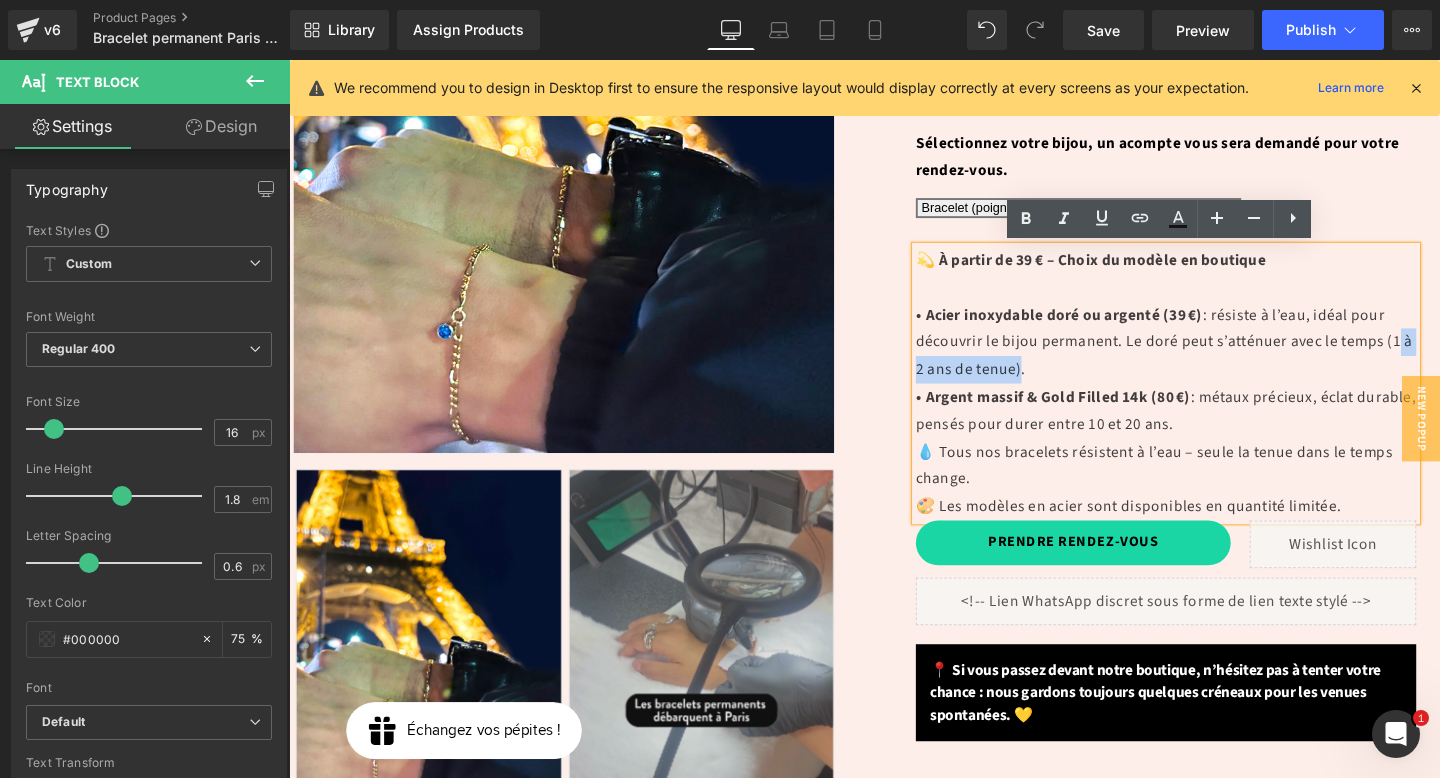 drag, startPoint x: 1449, startPoint y: 356, endPoint x: 1052, endPoint y: 387, distance: 398.2085 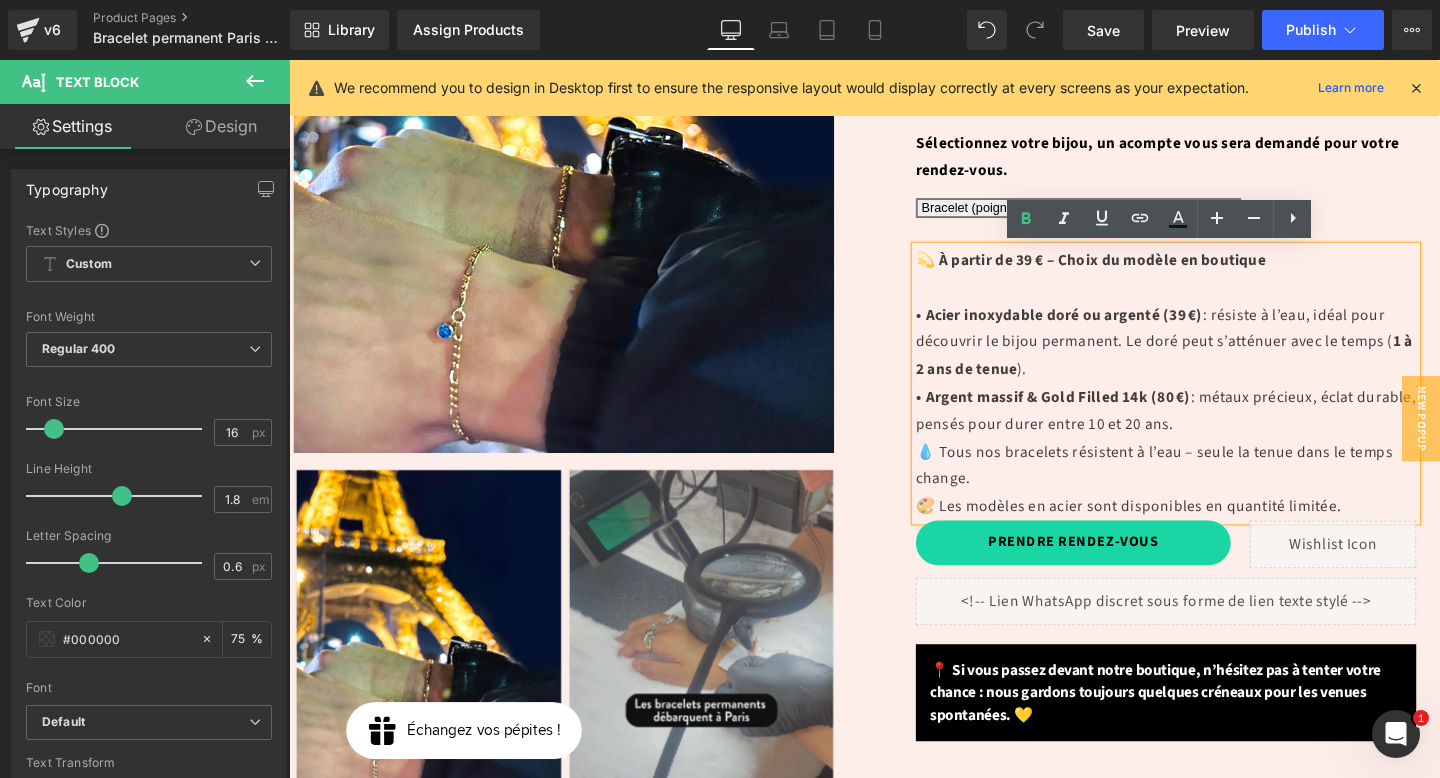 click on "💫 À partir de 39 € – Choix du modèle en boutique • Acier inoxydable doré ou argenté (39 €)  : résiste à l’eau, idéal pour découvrir le bijou permanent. Le doré peut s’atténuer avec le temps ( 1 à 2 ans de tenue ). • Argent massif & Gold Filled 14k (80 €)  : métaux précieux, éclat durable, pensés pour durer entre 10 et 20 ans." at bounding box center (1211, 357) 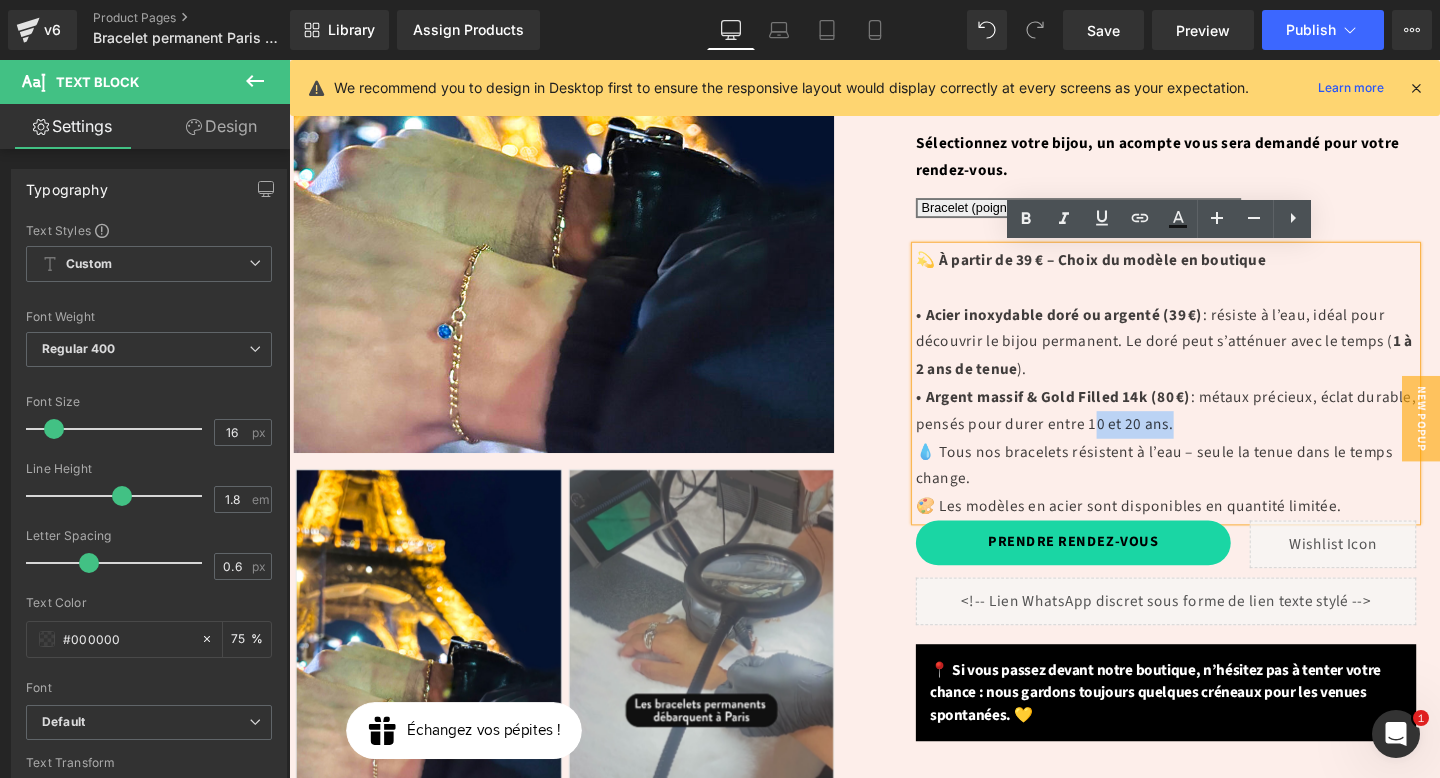 drag, startPoint x: 1129, startPoint y: 441, endPoint x: 1209, endPoint y: 444, distance: 80.05623 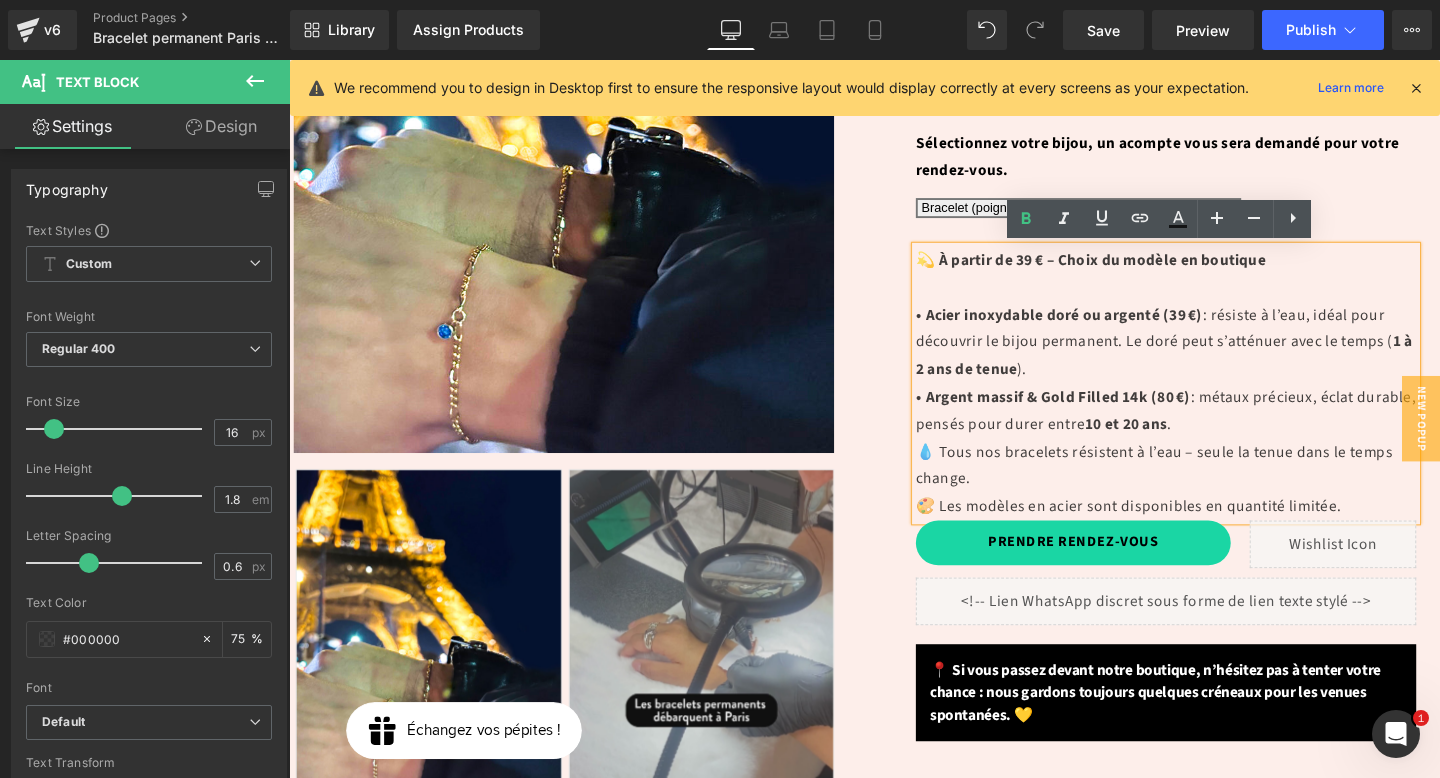 click on "💫 À partir de 39 € – Choix du modèle en boutique • Acier inoxydable doré ou argenté (39 €)  : résiste à l’eau, idéal pour découvrir le bijou permanent. Le doré peut s’atténuer avec le temps ( 1 à 2 ans de tenue ). • Argent massif & Gold Filled 14k (80 €)  : métaux précieux, éclat durable, pensés pour durer entre  10 et 20 ans ." at bounding box center [1211, 357] 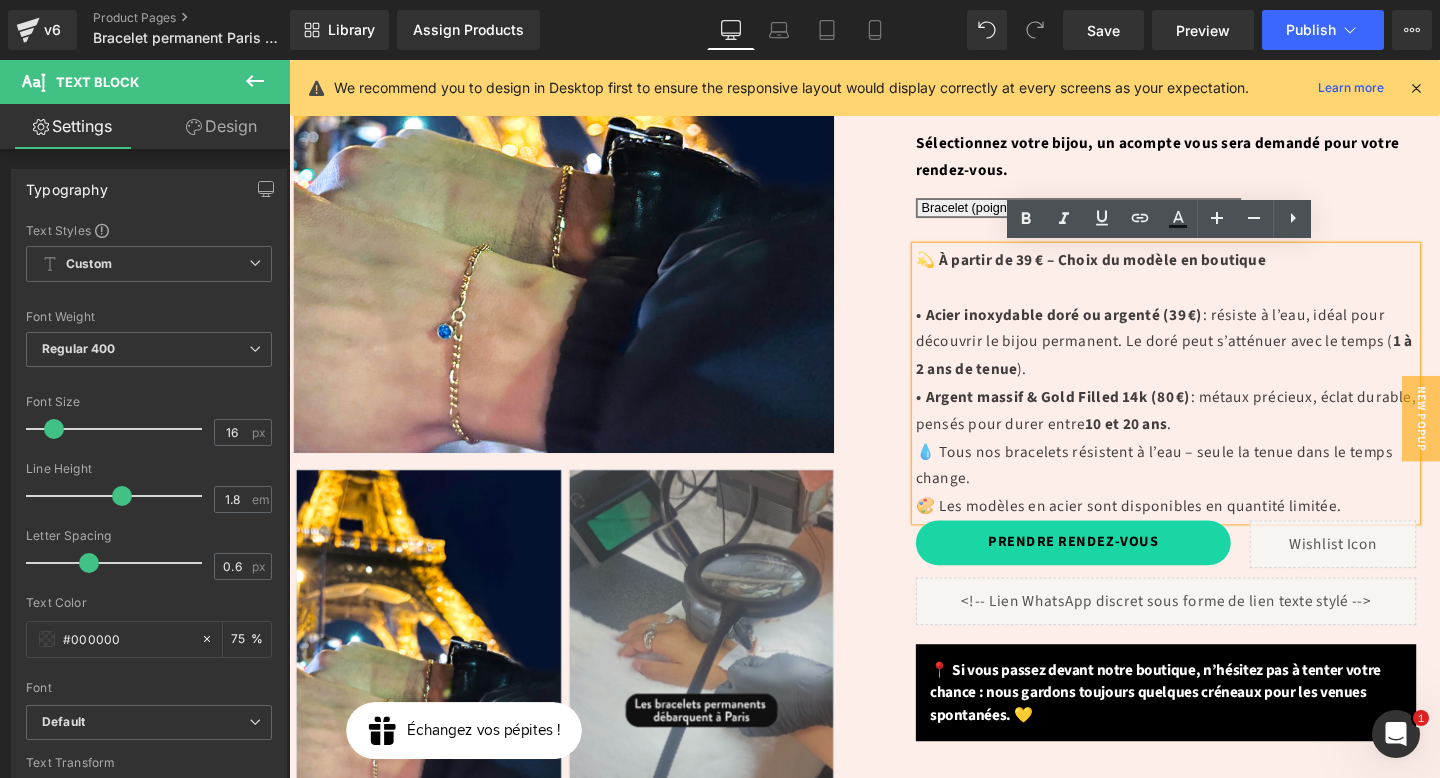 click on "💧 Tous nos bracelets résistent à l’eau – seule la tenue dans le temps change.
🎨 Les modèles en acier sont disponibles en quantité limitée." at bounding box center (1211, 501) 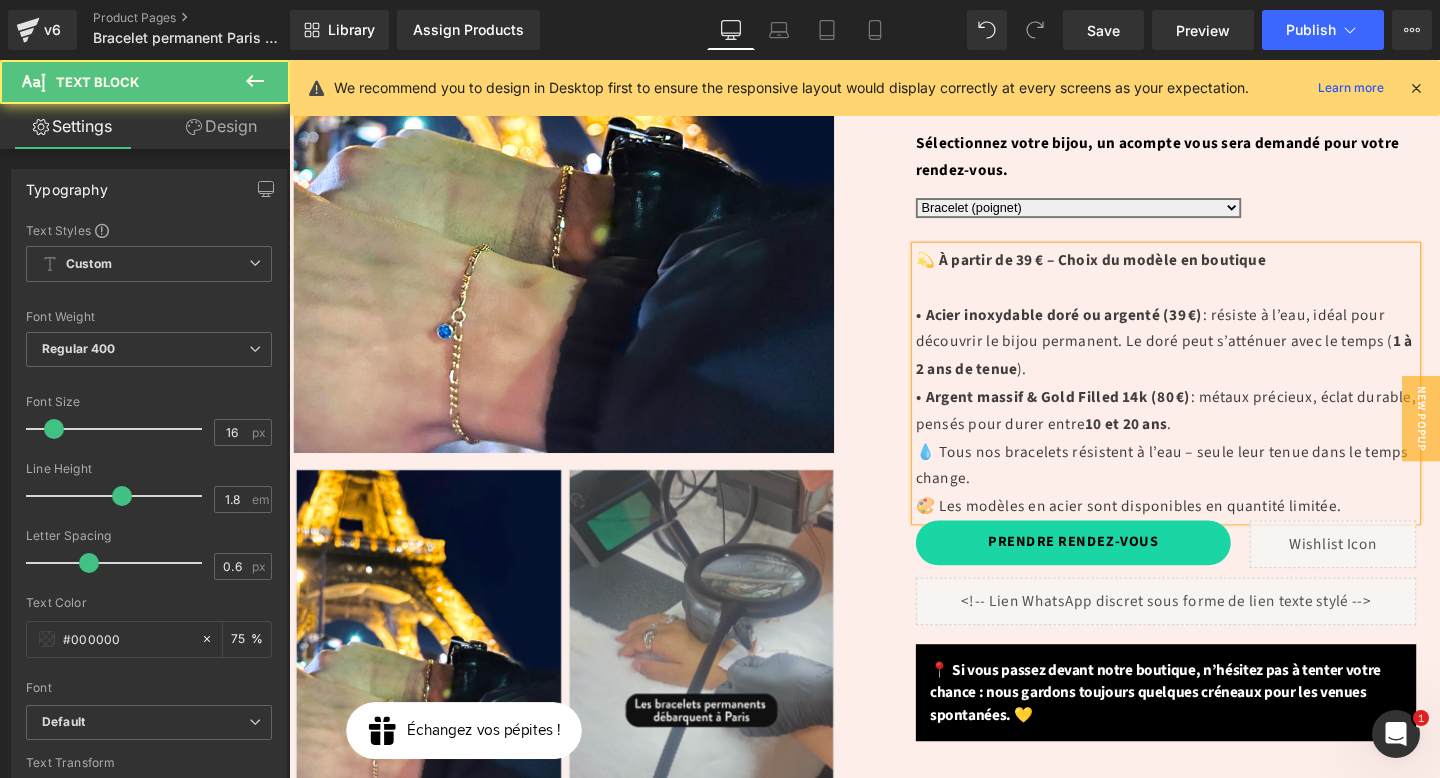 click on "💧 Tous nos bracelets résistent à l’eau – seule leur tenue dans le temps change.
🎨 Les modèles en acier sont disponibles en quantité limitée." at bounding box center [1211, 501] 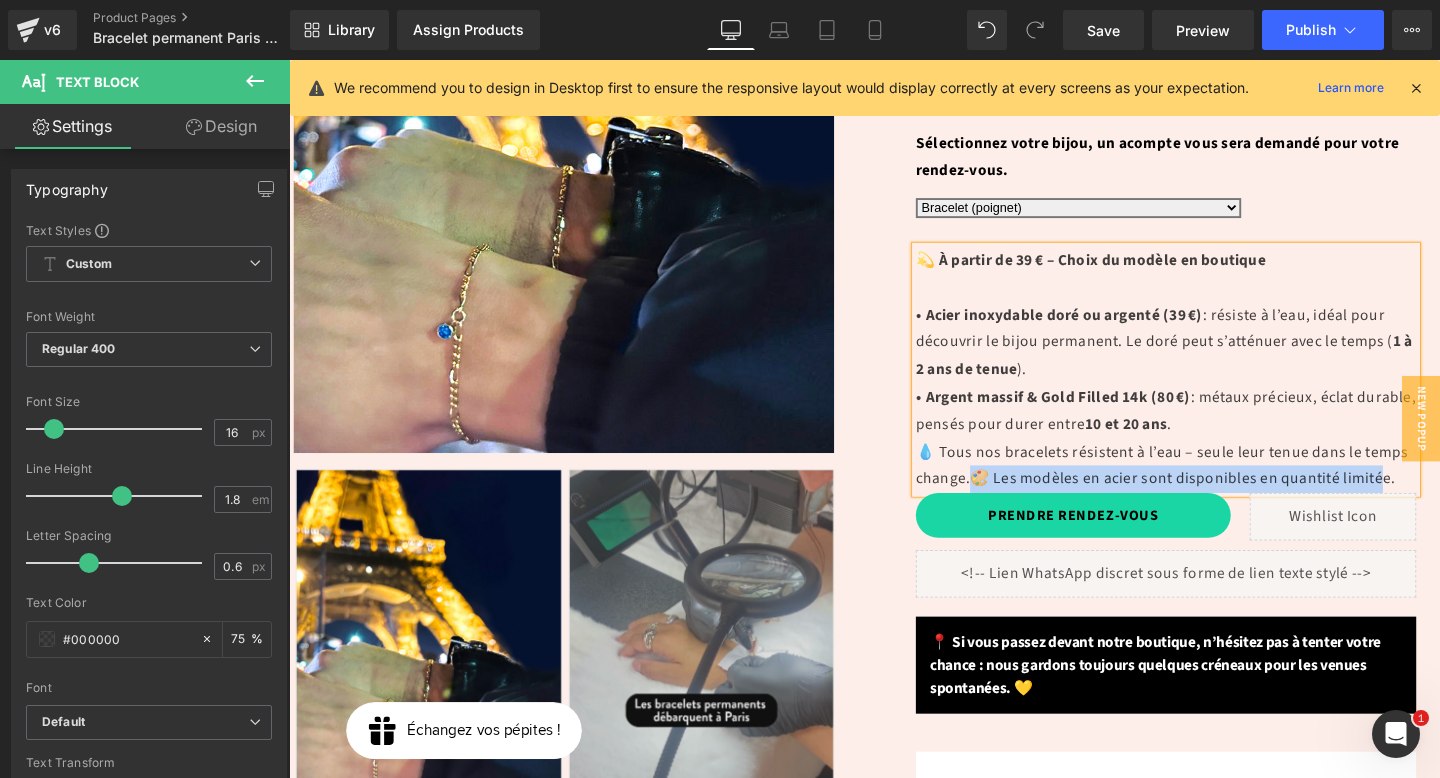 drag, startPoint x: 1009, startPoint y: 500, endPoint x: 1434, endPoint y: 504, distance: 425.01883 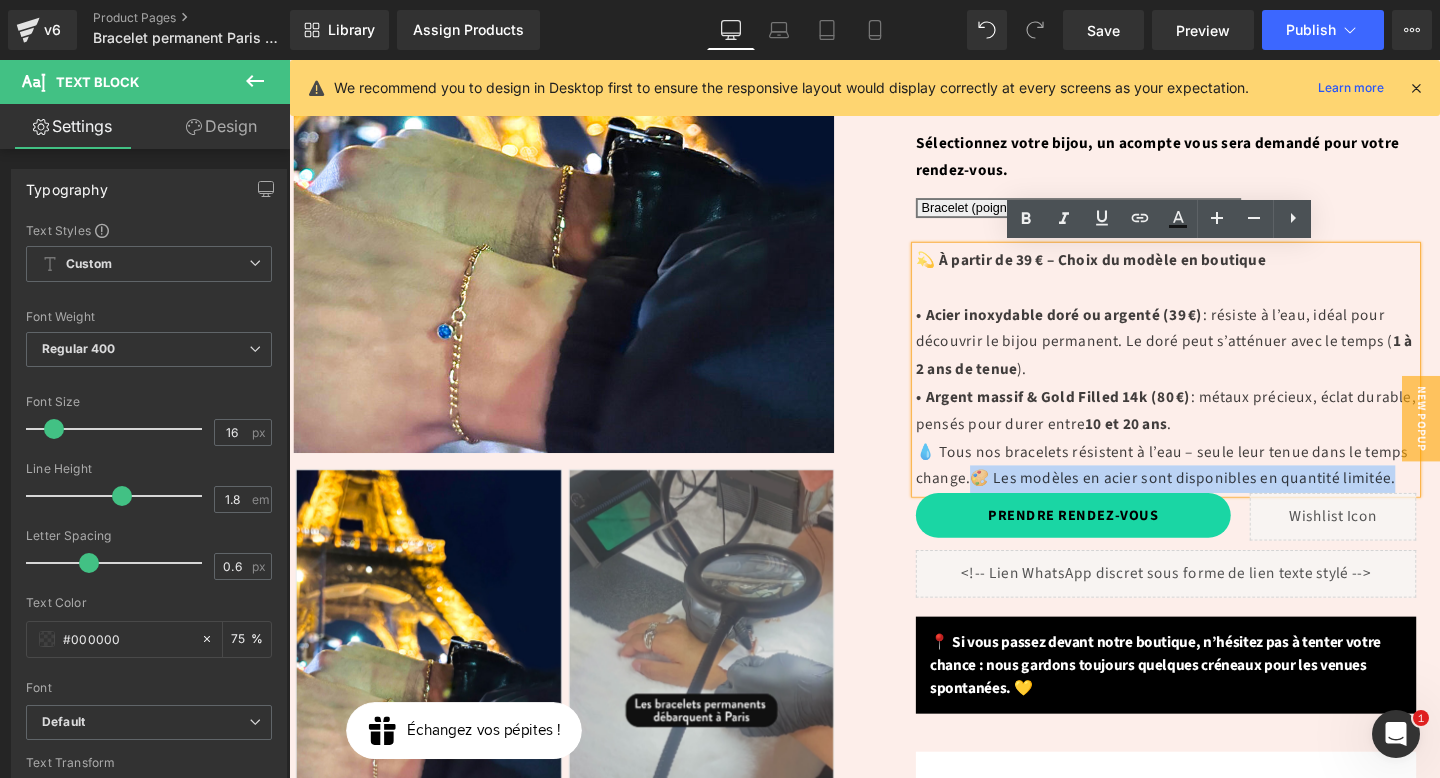 drag, startPoint x: 1455, startPoint y: 504, endPoint x: 1011, endPoint y: 504, distance: 444 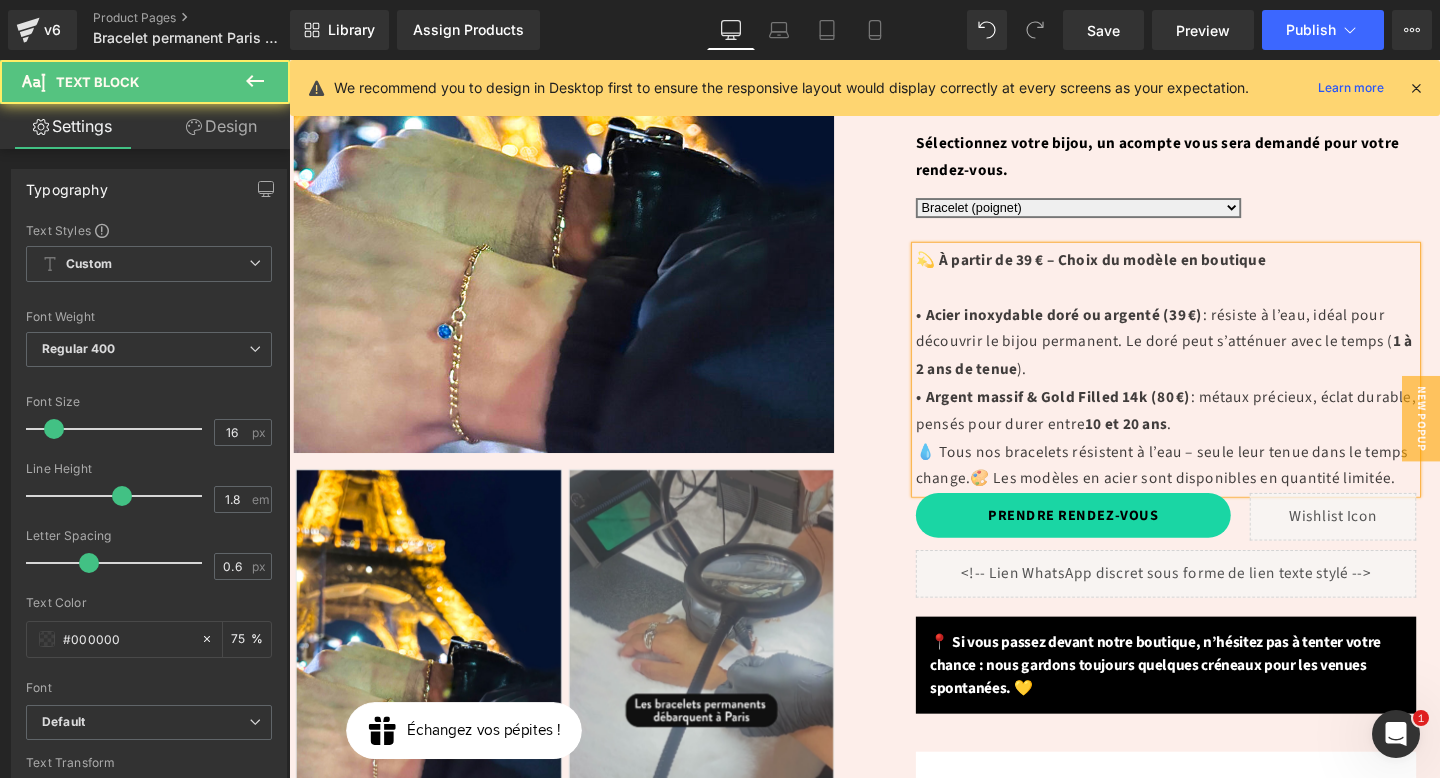 click on "💫 À partir de 39 € – Choix du modèle en boutique • Acier inoxydable doré ou argenté (39 €)  : résiste à l’eau, idéal pour découvrir le bijou permanent. Le doré peut s’atténuer avec le temps ( 1 à 2 ans de tenue ). • Argent massif & Gold Filled 14k (80 €)  : métaux précieux, éclat durable, pensés pour durer entre  10 et 20 ans ." at bounding box center (1211, 357) 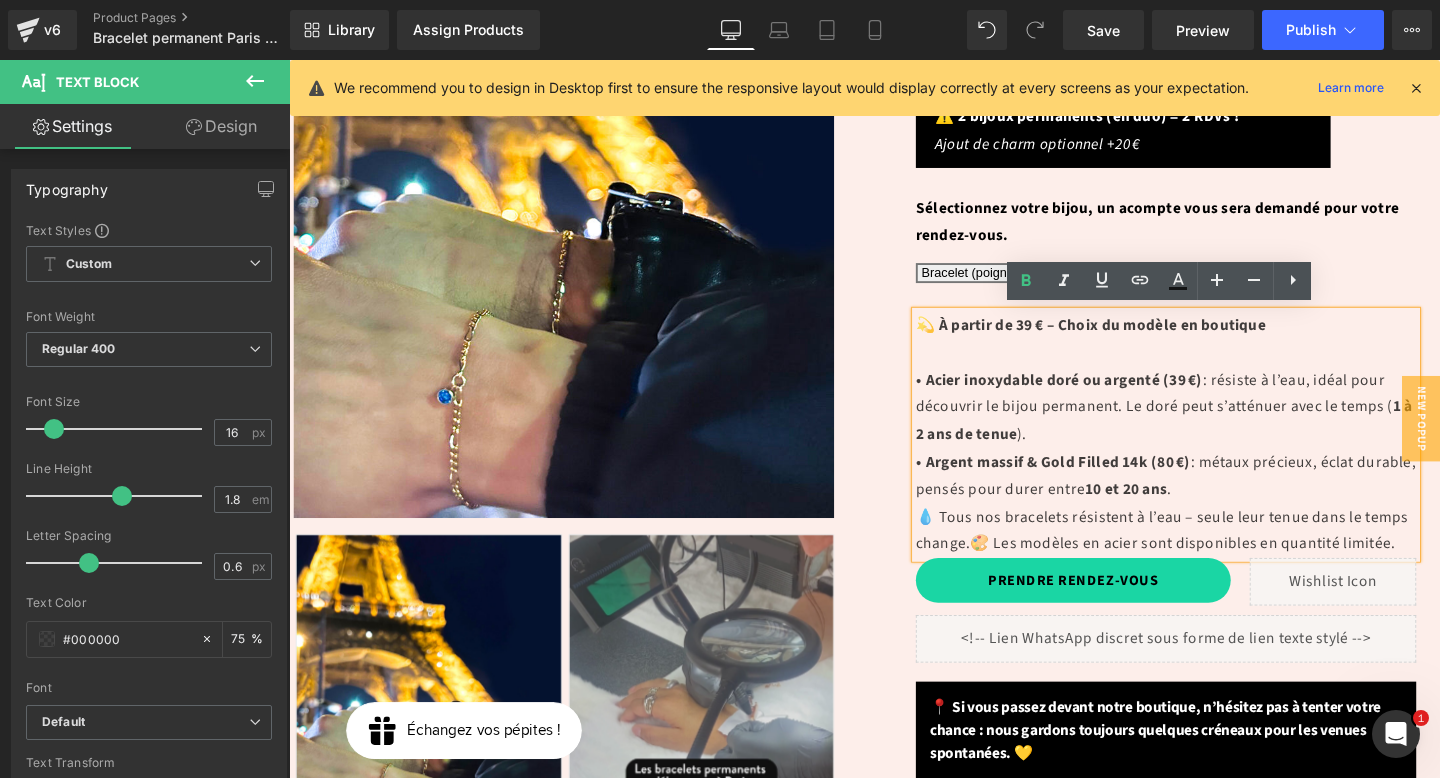 scroll, scrollTop: 465, scrollLeft: 0, axis: vertical 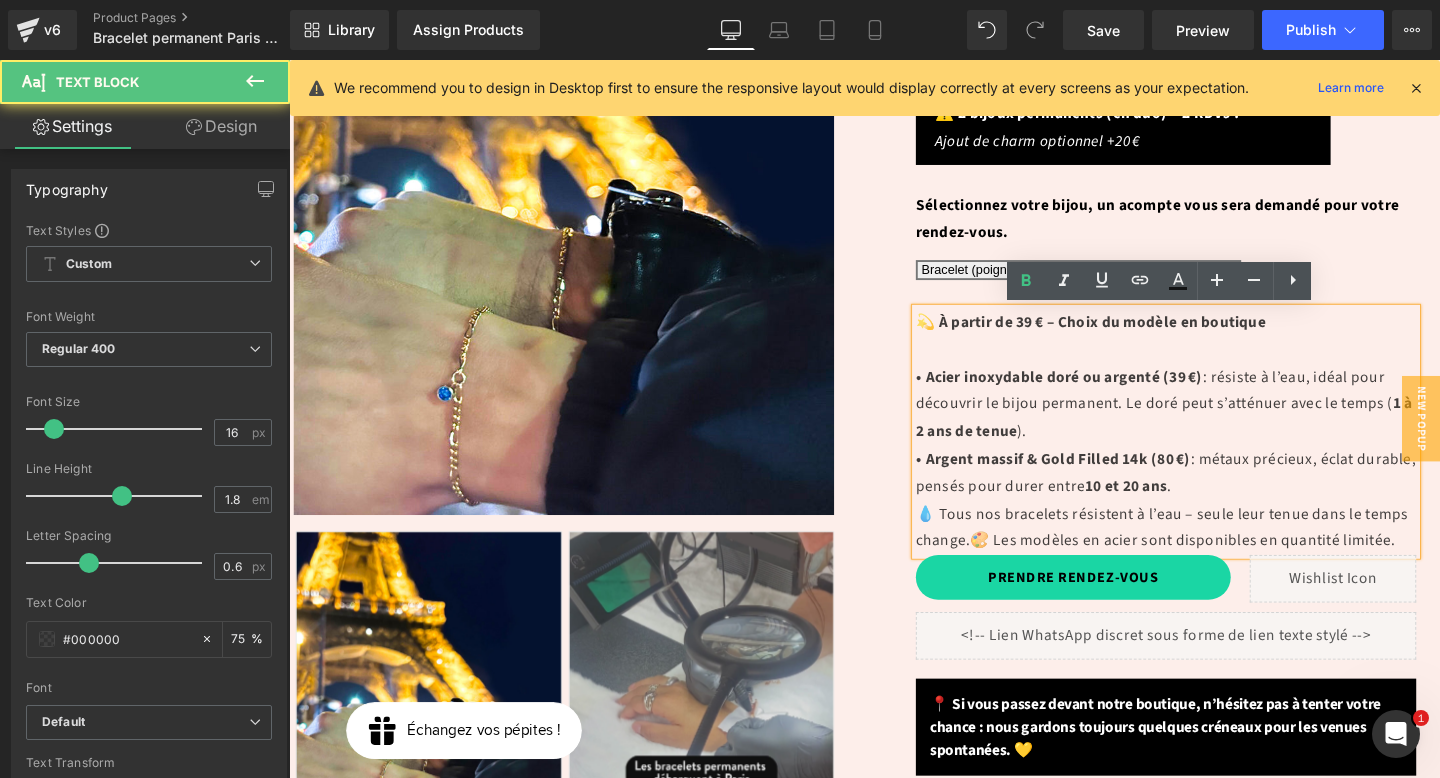 click on "💫 À partir de 39 € – Choix du modèle en boutique • Acier inoxydable doré ou argenté (39 €)  : résiste à l’eau, idéal pour découvrir le bijou permanent. Le doré peut s’atténuer avec le temps ( 1 à 2 ans de tenue ). • Argent massif & Gold Filled 14k (80 €)  : métaux précieux, éclat durable, pensés pour durer entre  10 et 20 ans ." at bounding box center (1211, 422) 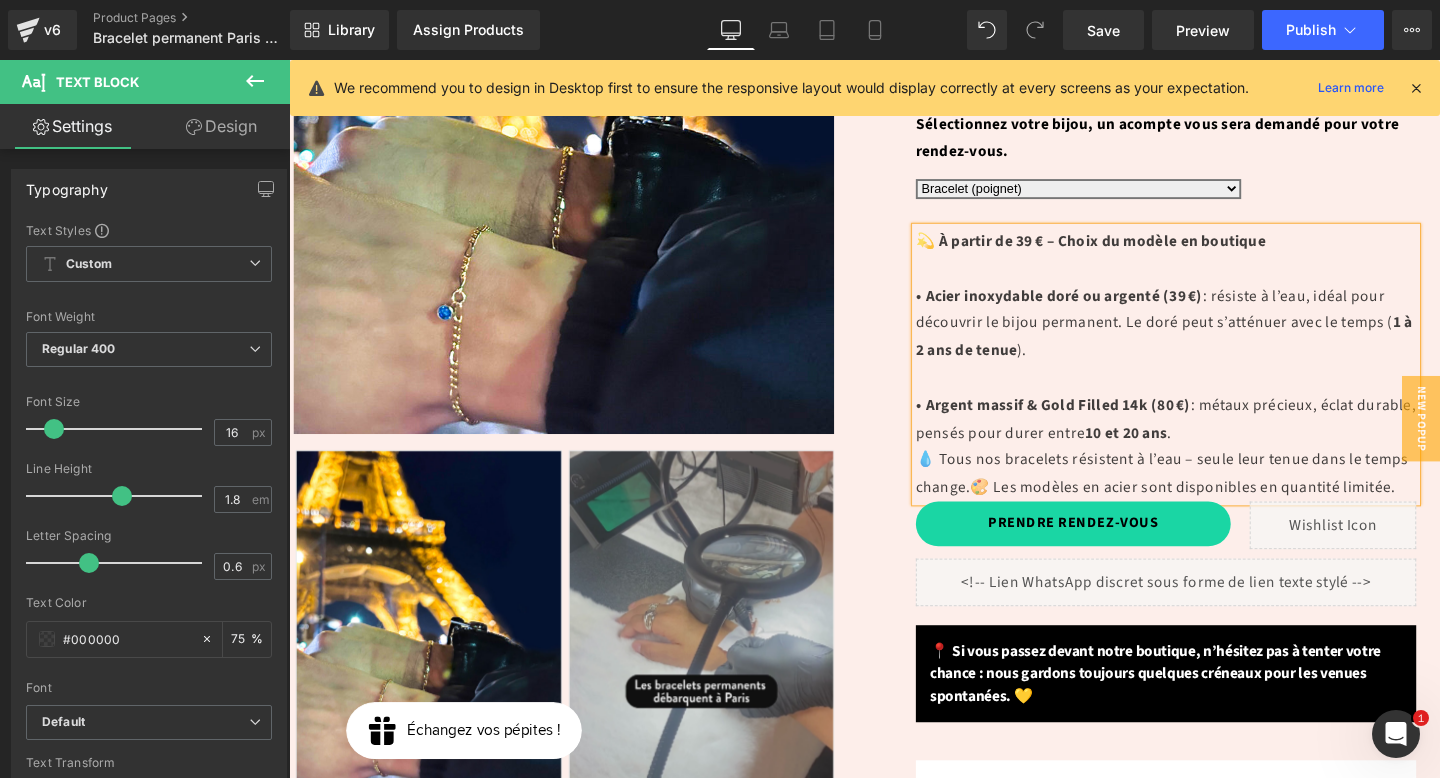 scroll, scrollTop: 551, scrollLeft: 0, axis: vertical 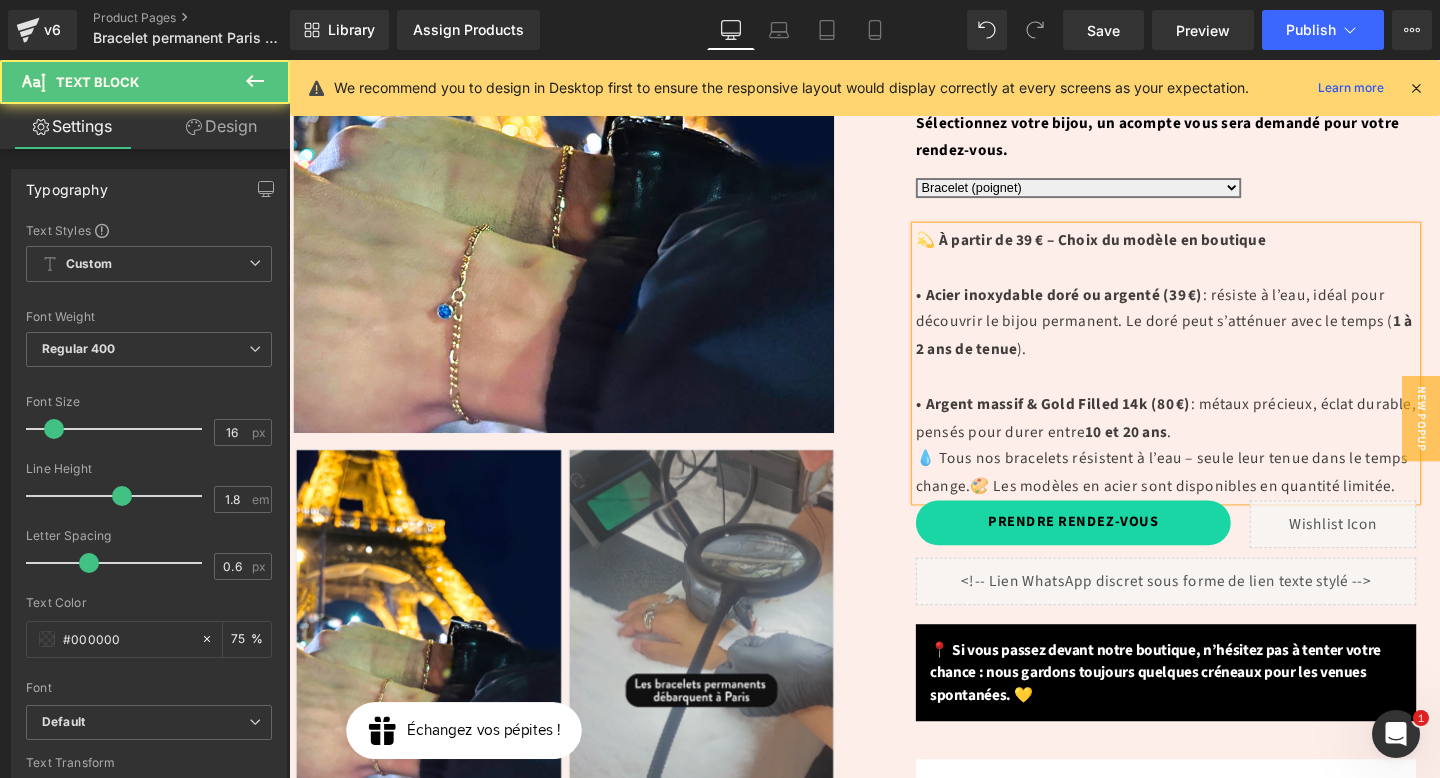 click on "💧 Tous nos bracelets résistent à l’eau – seule leur tenue dans le temps change.  🎨 Les modèles en acier sont disponibles en quantité limitée." at bounding box center (1211, 494) 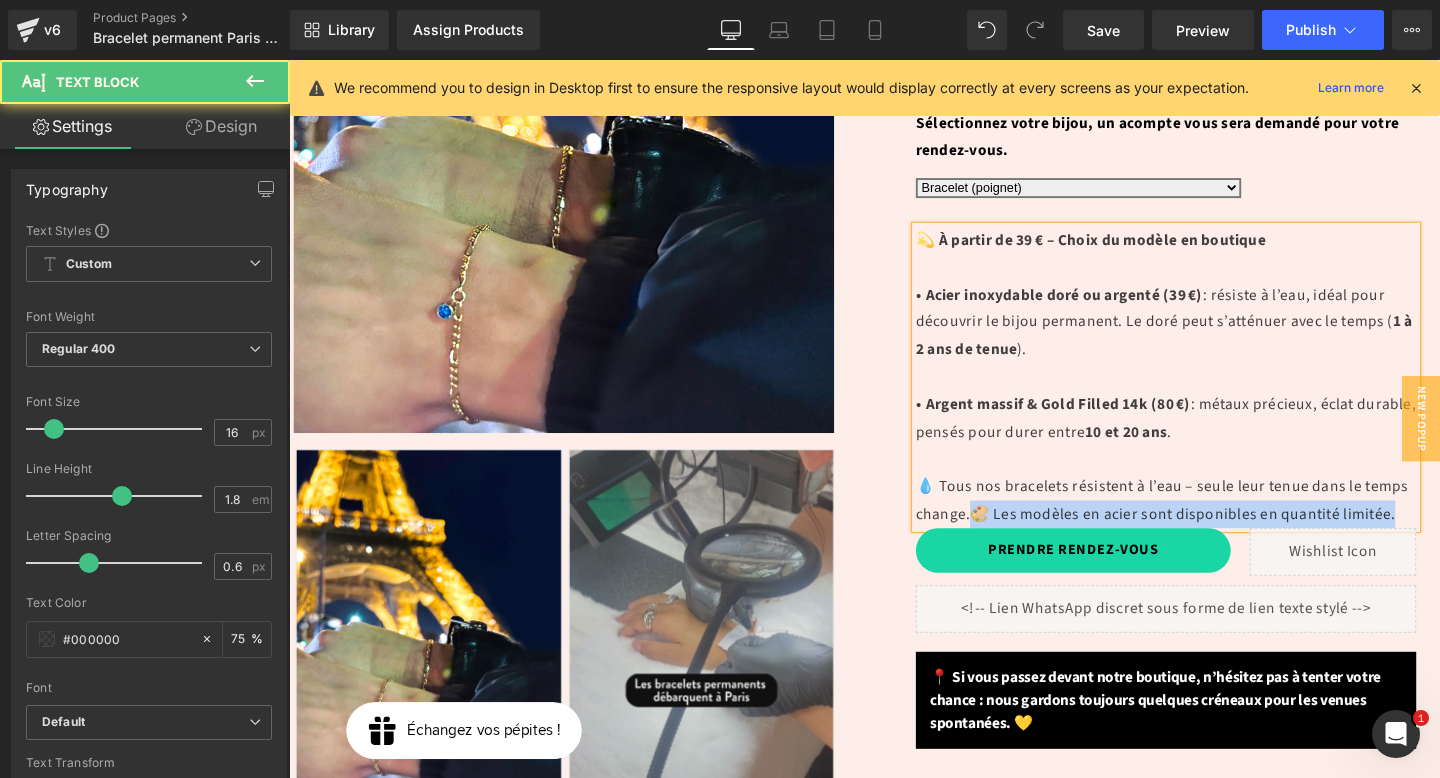 drag, startPoint x: 1010, startPoint y: 537, endPoint x: 1471, endPoint y: 538, distance: 461.0011 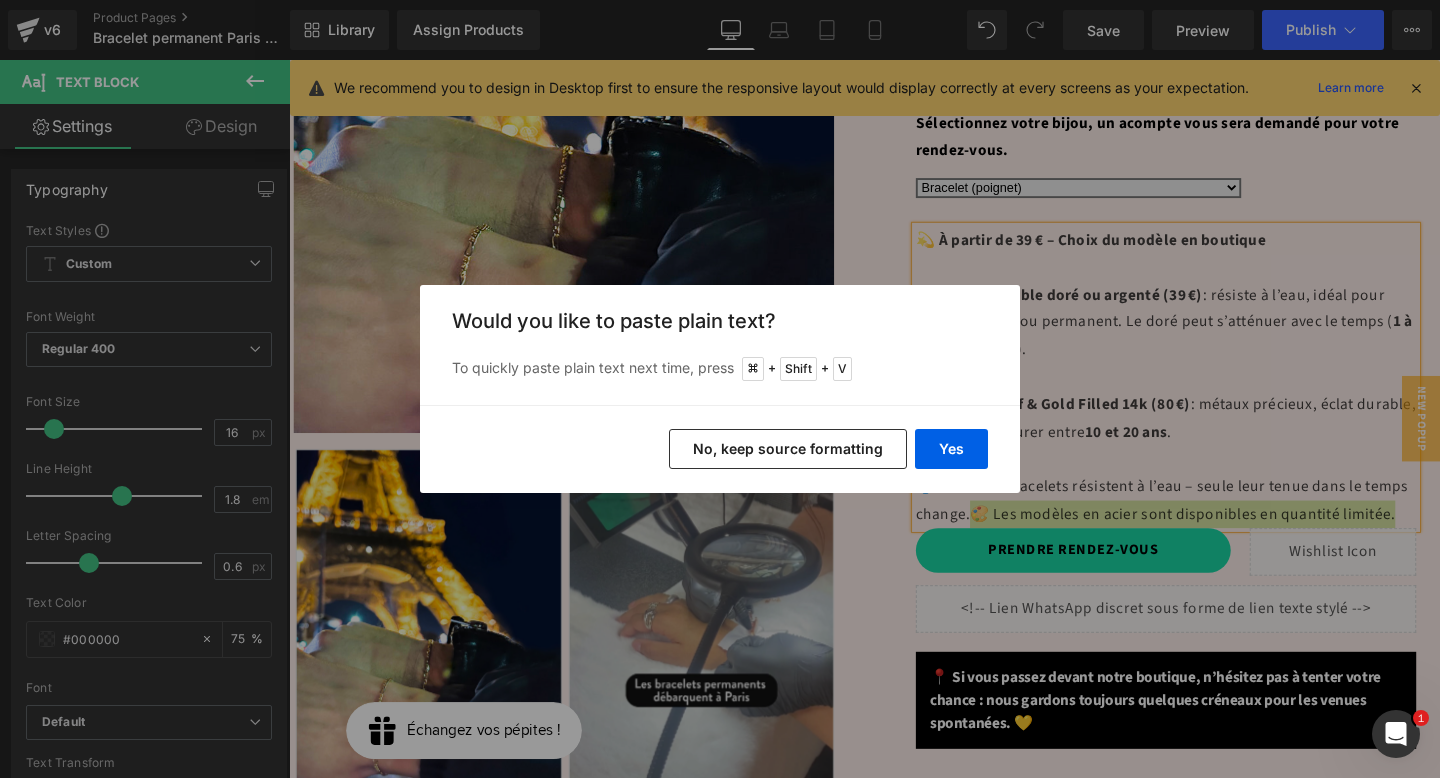 click on "No, keep source formatting" at bounding box center [788, 449] 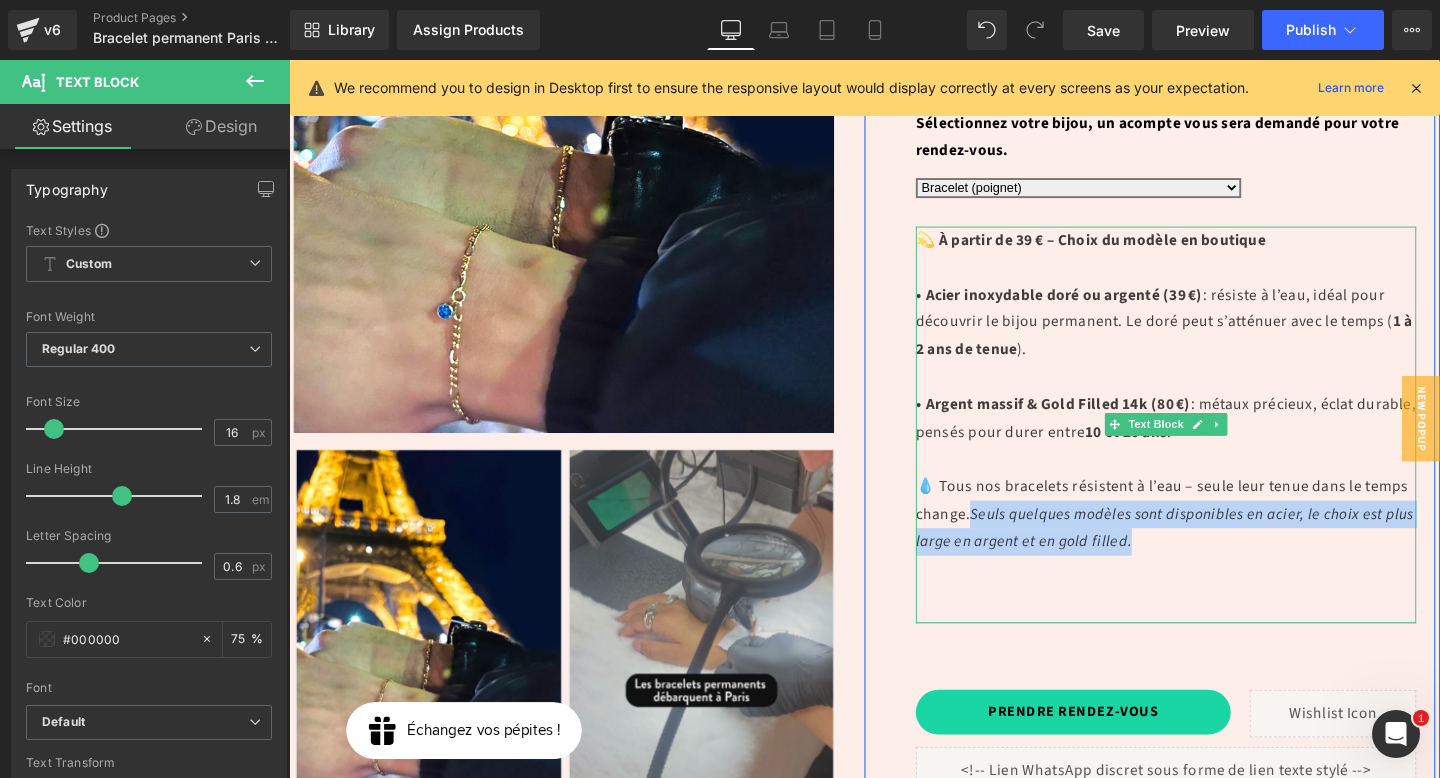 drag, startPoint x: 1222, startPoint y: 568, endPoint x: 1009, endPoint y: 541, distance: 214.70445 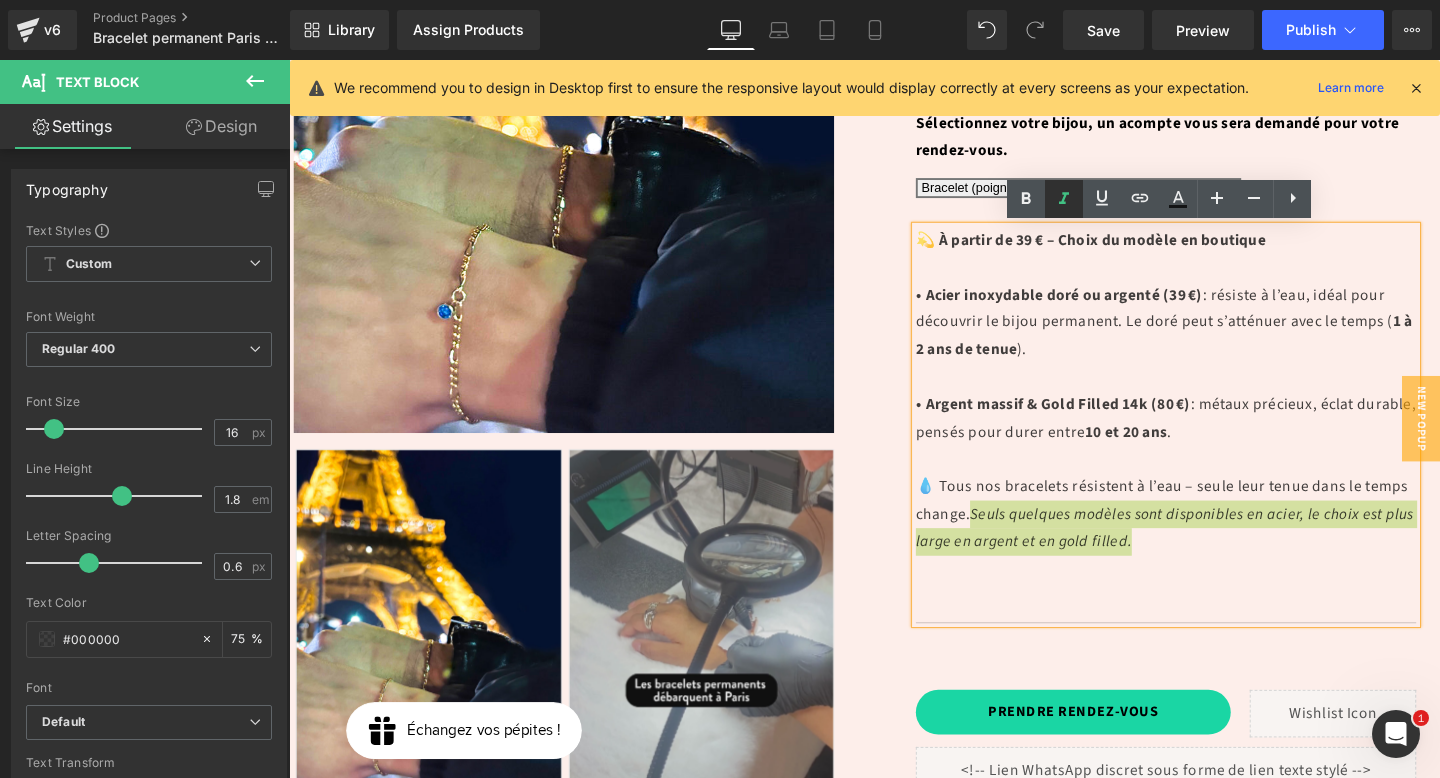 click 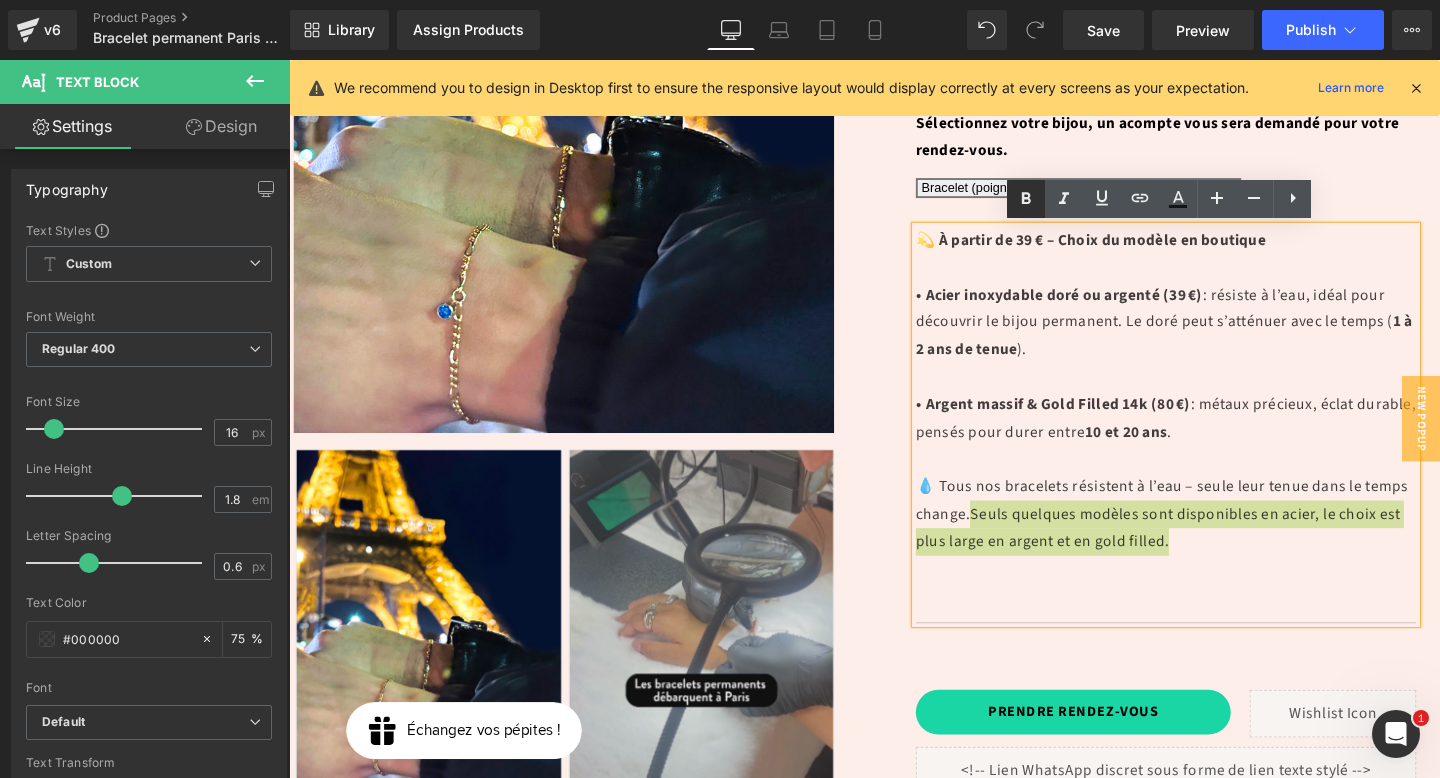 click 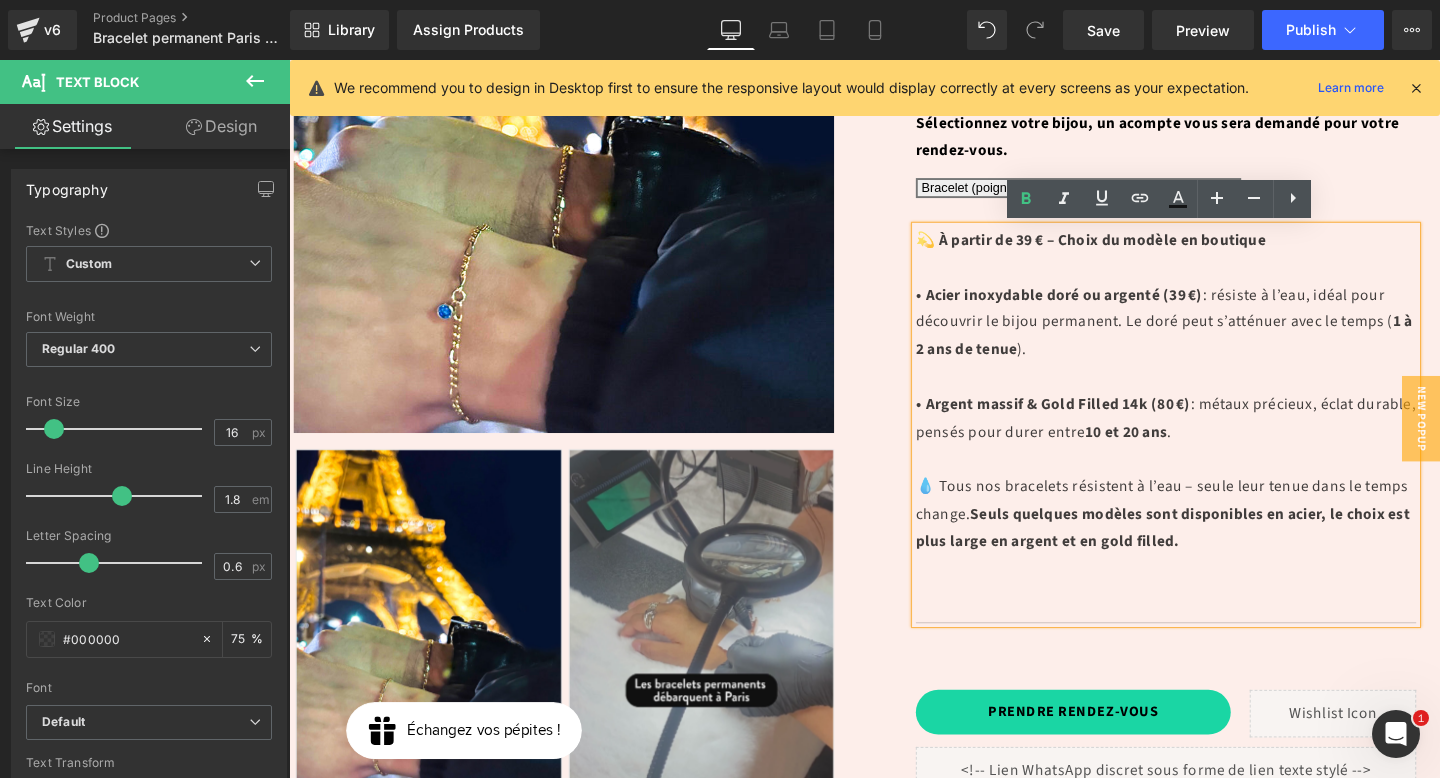 click on "💫 À partir de 39 € – Choix du modèle en boutique • Acier inoxydable doré ou argenté (39 €)  : résiste à l’eau, idéal pour découvrir le bijou permanent. Le doré peut s’atténuer avec le temps ( 1 à 2 ans de tenue ). • Argent massif & Gold Filled 14k (80 €)  : métaux précieux, éclat durable, pensés pour durer entre  10 et 20 ans .
💧 Tous nos bracelets résistent à l’eau – seule leur tenue dans le temps change.  Seuls quelques modèles sont disponibles en acier, le choix est plus large en argent et en gold filled." at bounding box center (1211, 443) 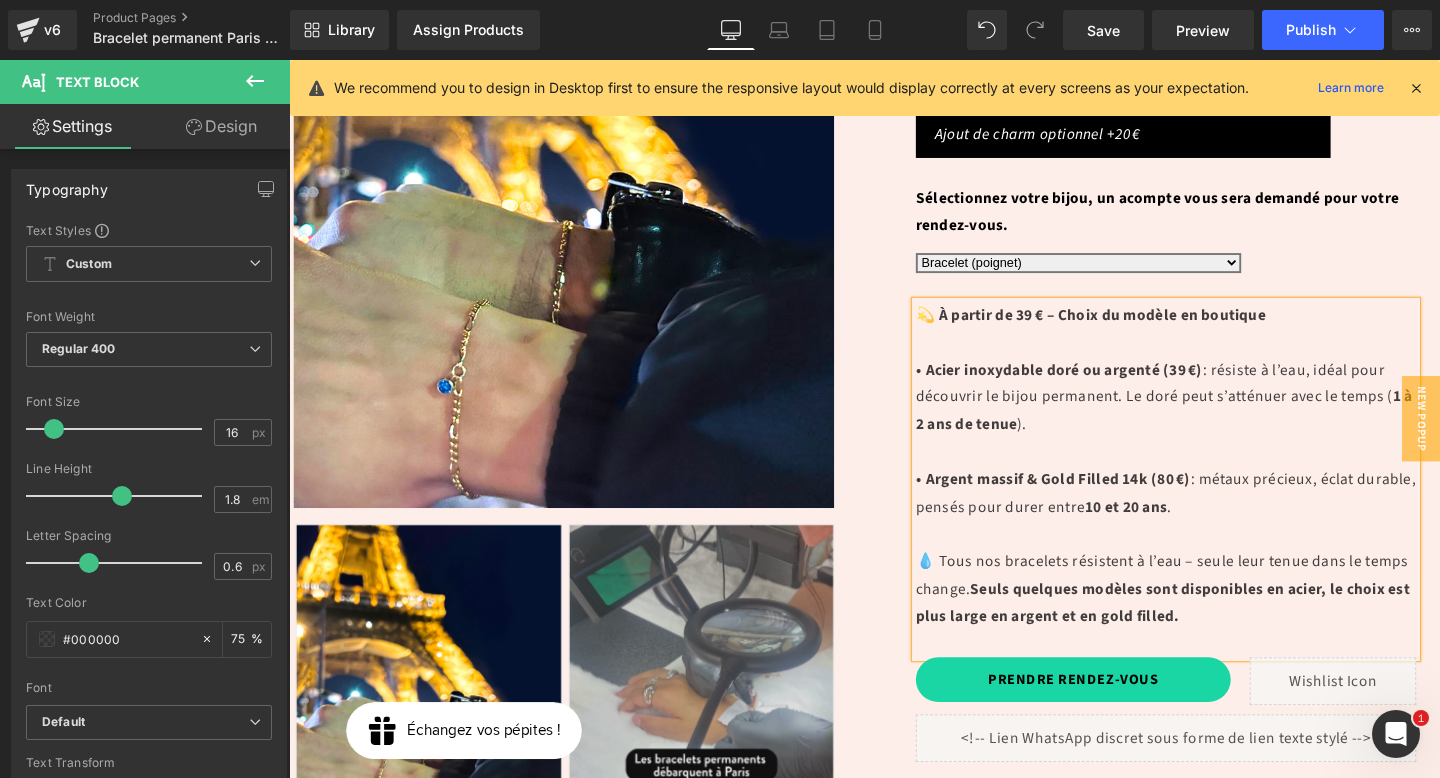 scroll, scrollTop: 470, scrollLeft: 0, axis: vertical 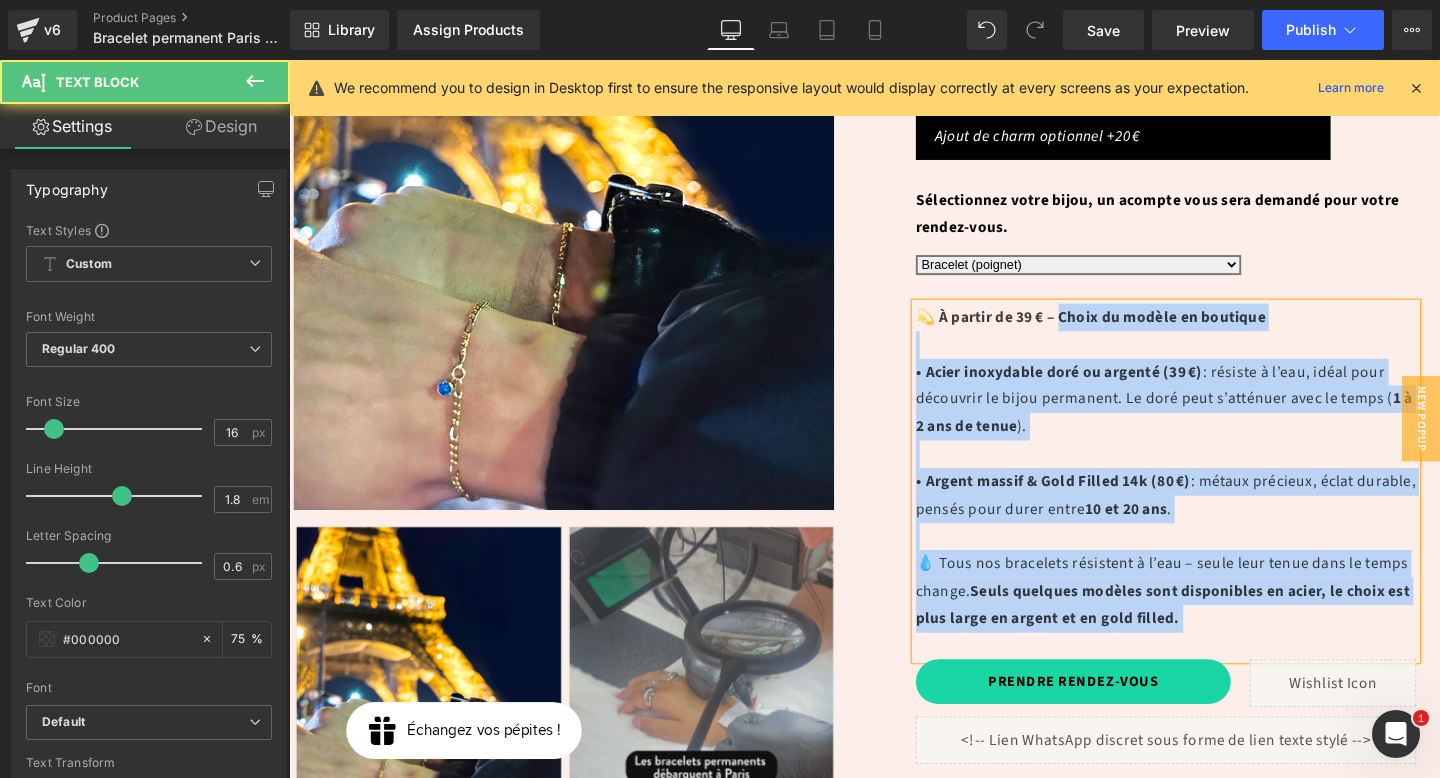 drag, startPoint x: 1091, startPoint y: 330, endPoint x: 942, endPoint y: 328, distance: 149.01343 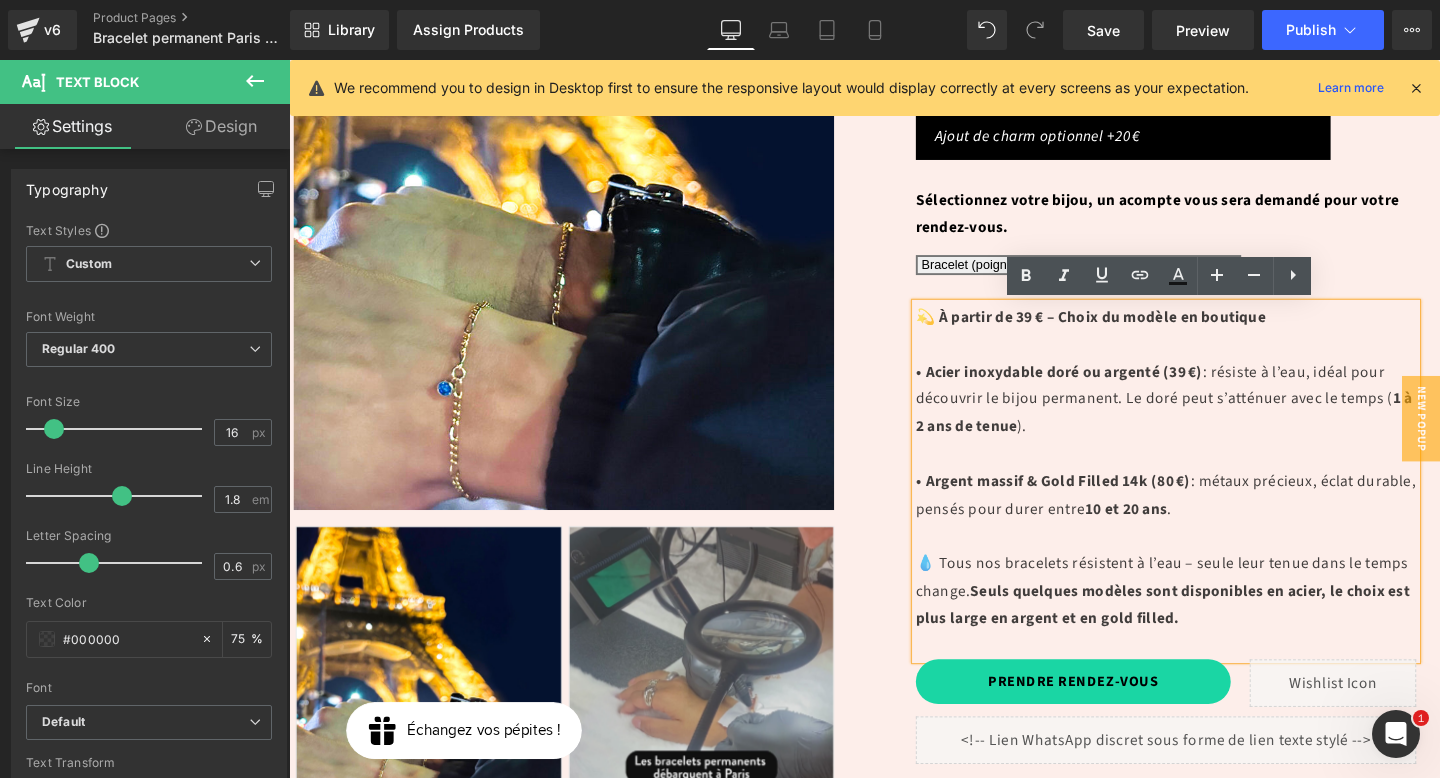 click on "💫 À partir de 39 € – Choix du modèle en boutique" at bounding box center [1132, 330] 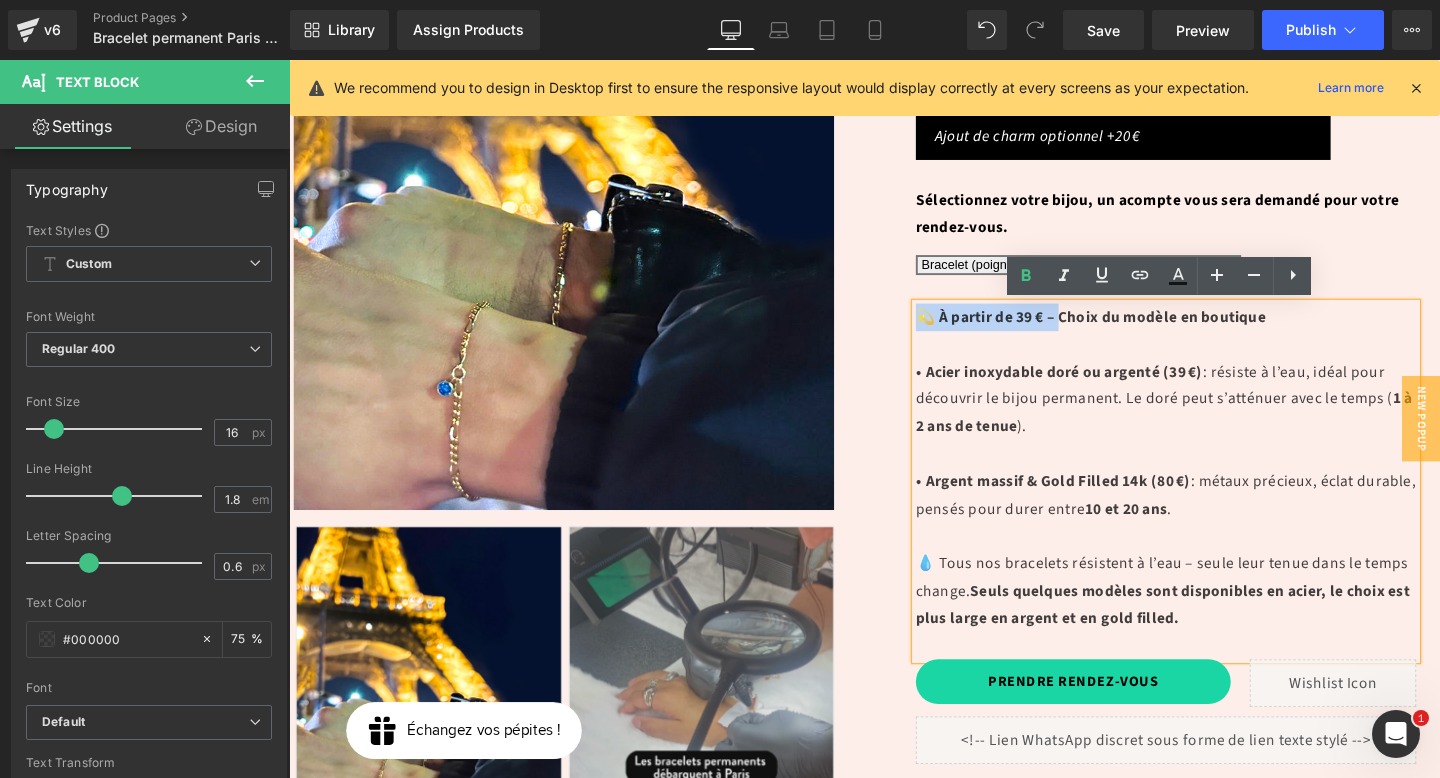 drag, startPoint x: 1092, startPoint y: 336, endPoint x: 952, endPoint y: 336, distance: 140 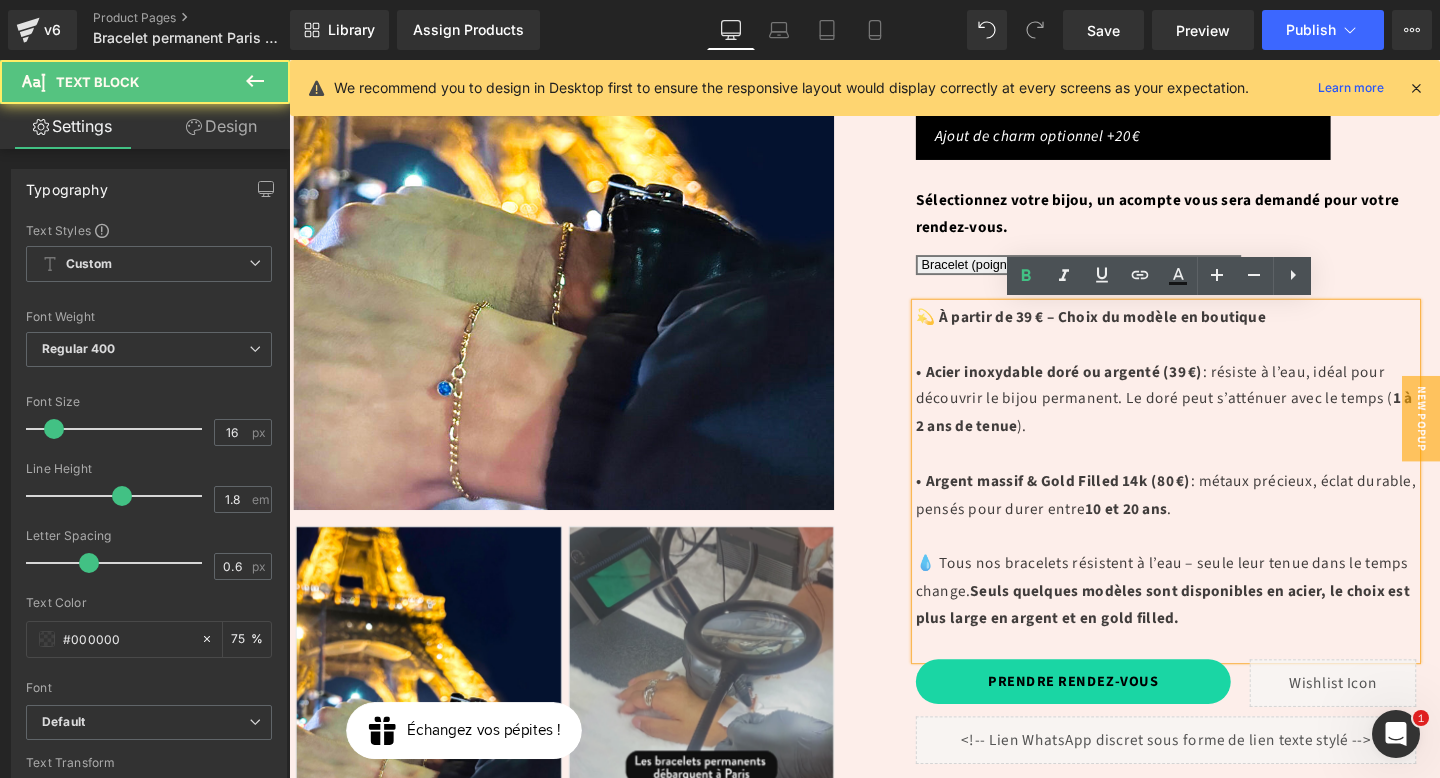click on "• Acier inoxydable doré ou argenté (39 €)" at bounding box center (1099, 388) 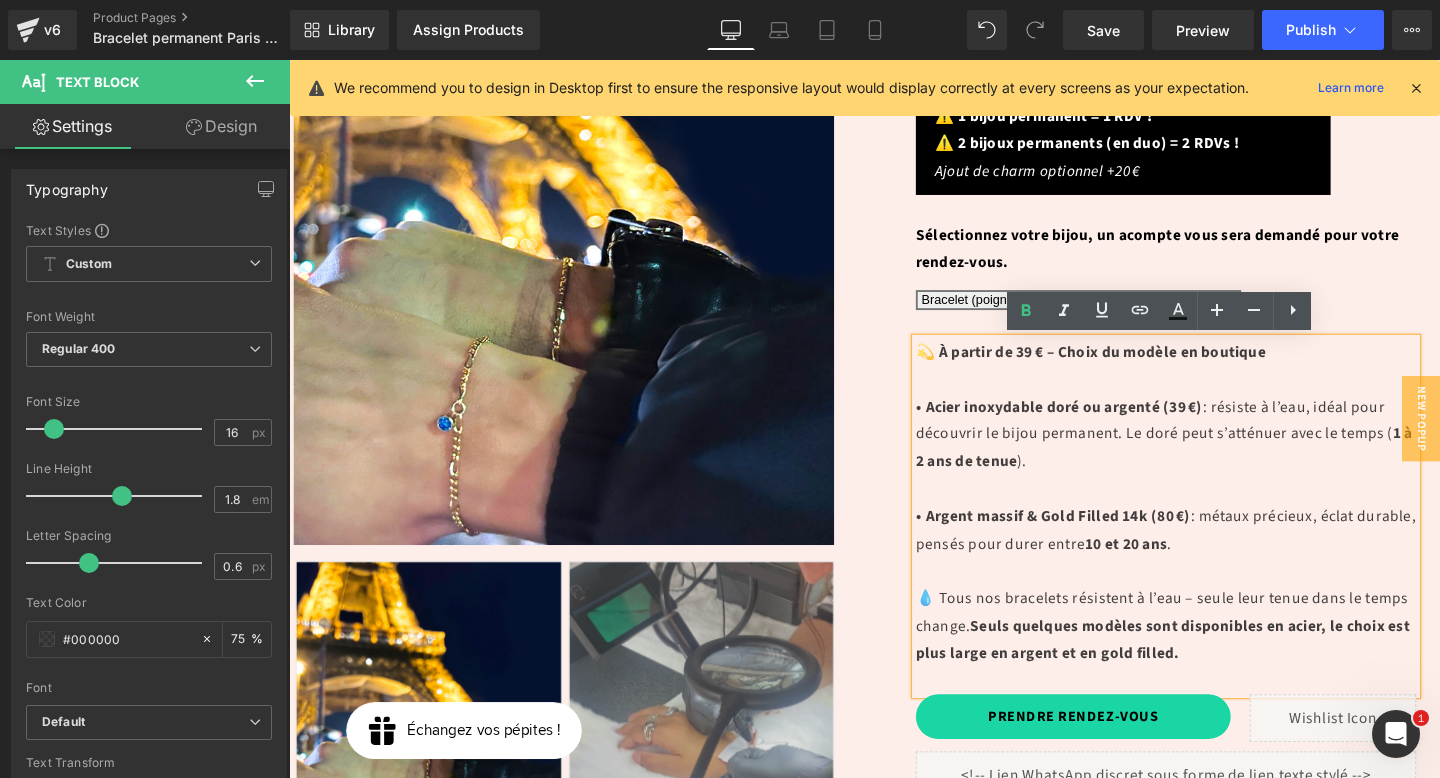 scroll, scrollTop: 435, scrollLeft: 0, axis: vertical 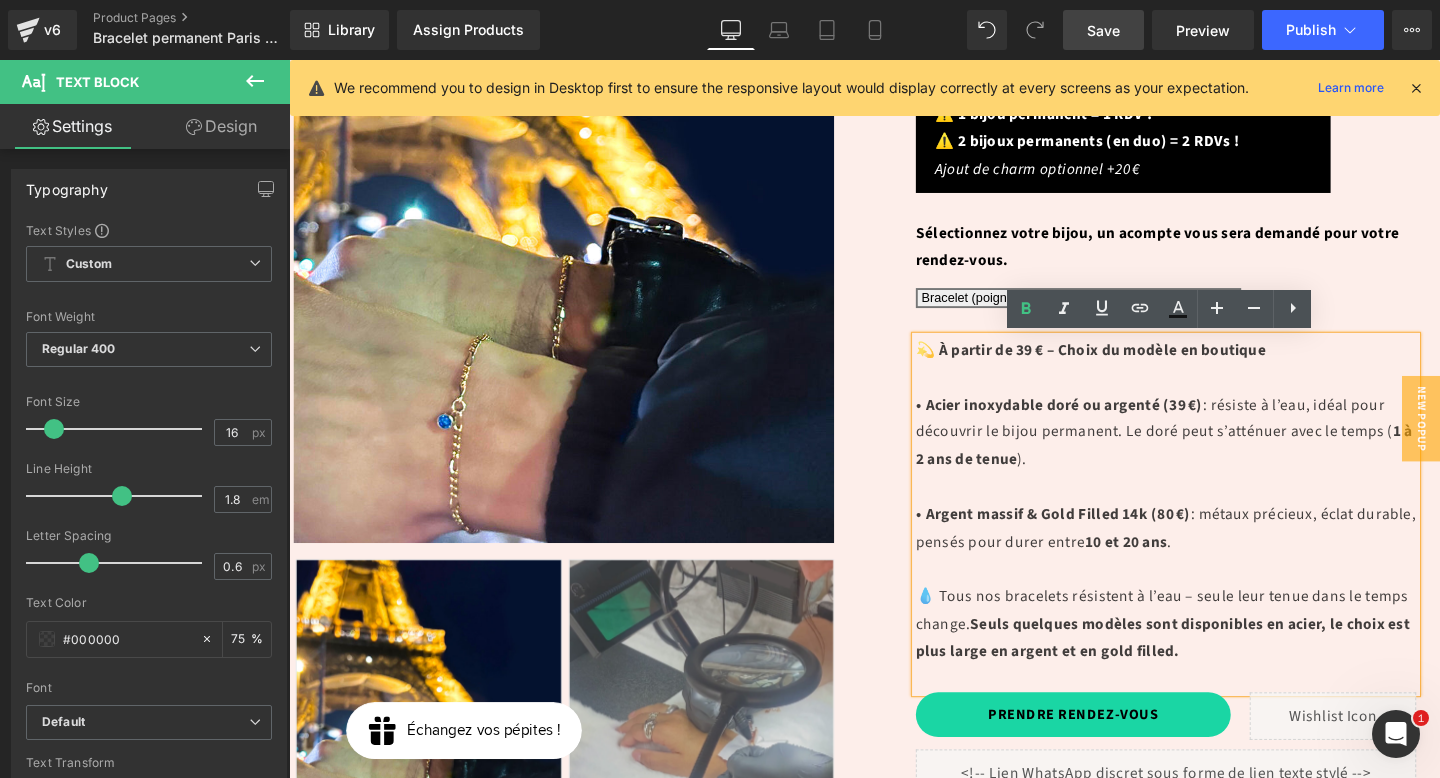 click on "Save" at bounding box center [1103, 30] 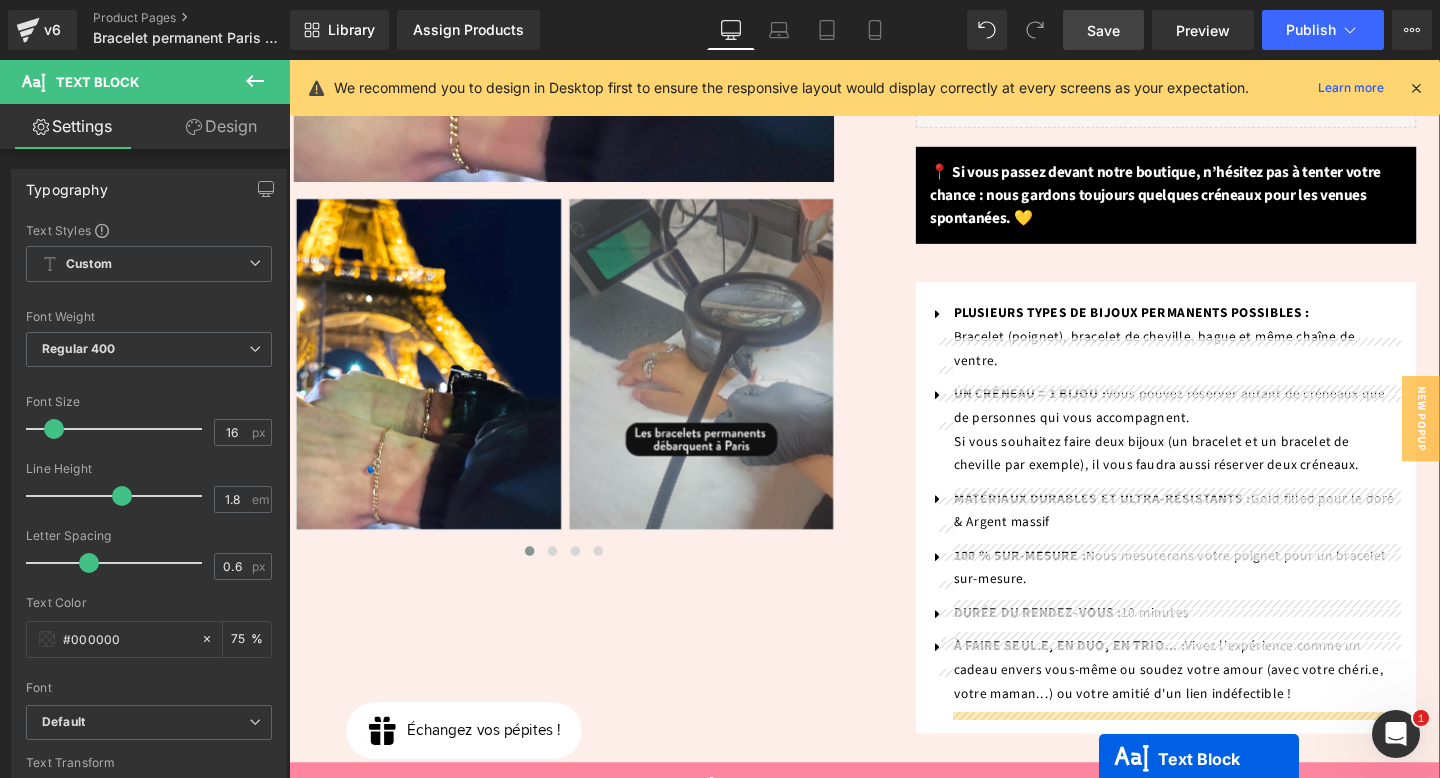 scroll, scrollTop: 875, scrollLeft: 0, axis: vertical 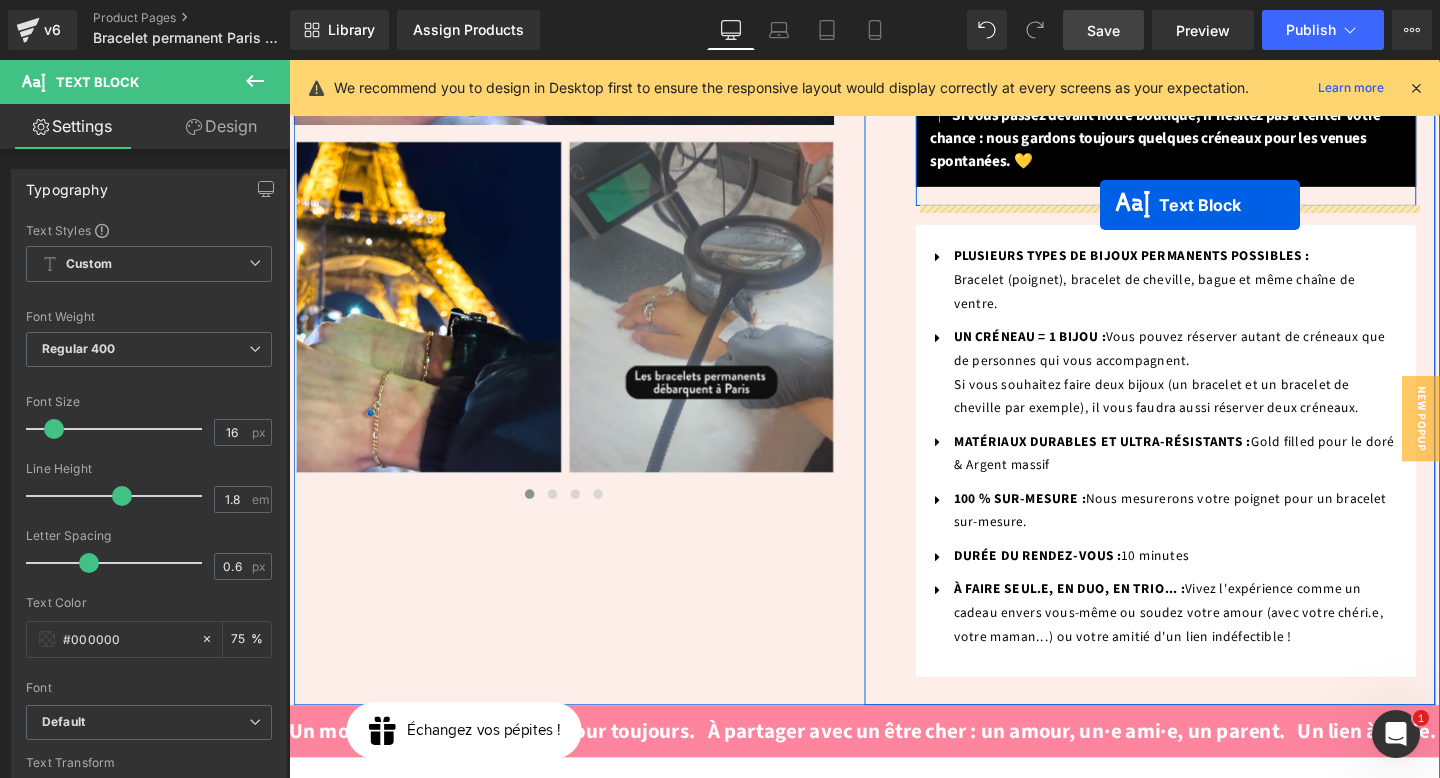 drag, startPoint x: 1154, startPoint y: 540, endPoint x: 1142, endPoint y: 213, distance: 327.22012 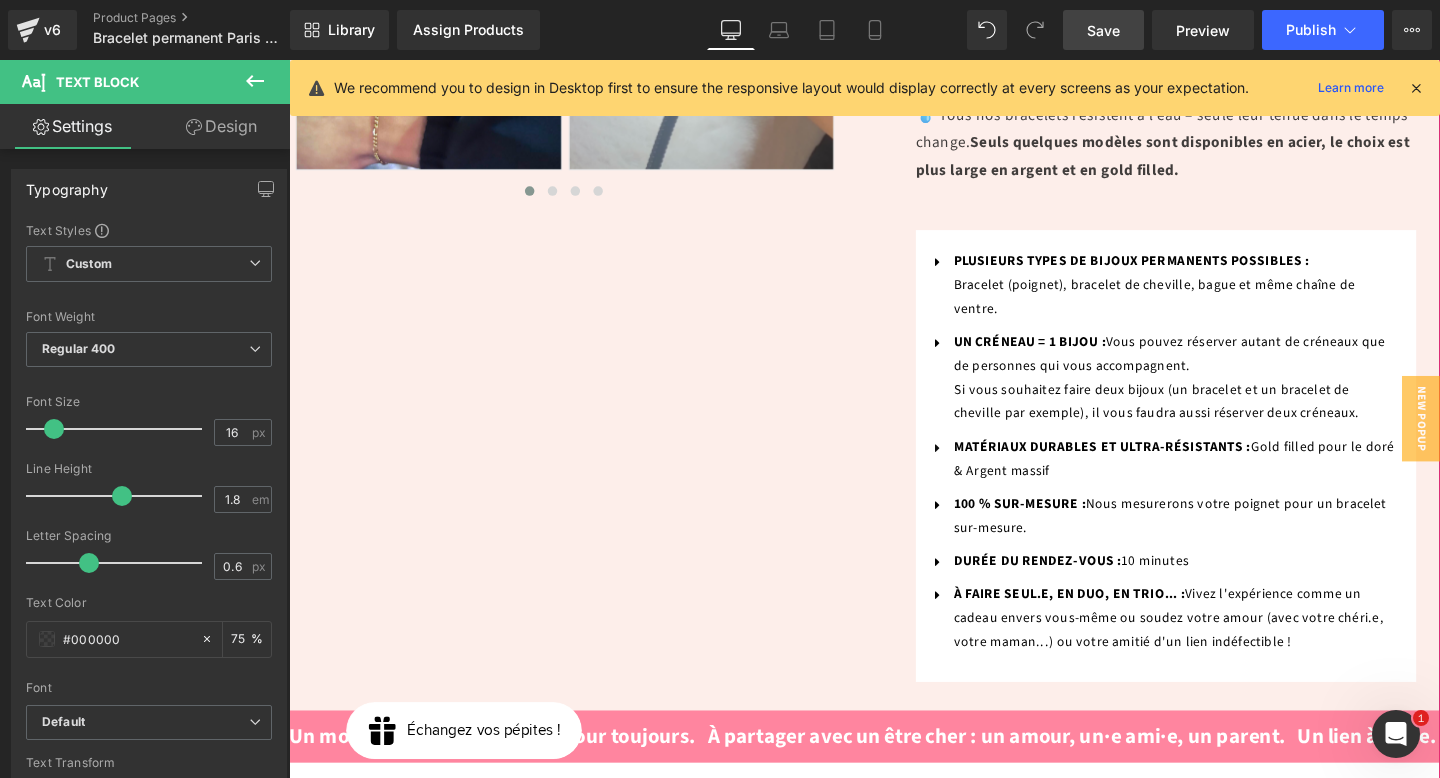 scroll, scrollTop: 1190, scrollLeft: 0, axis: vertical 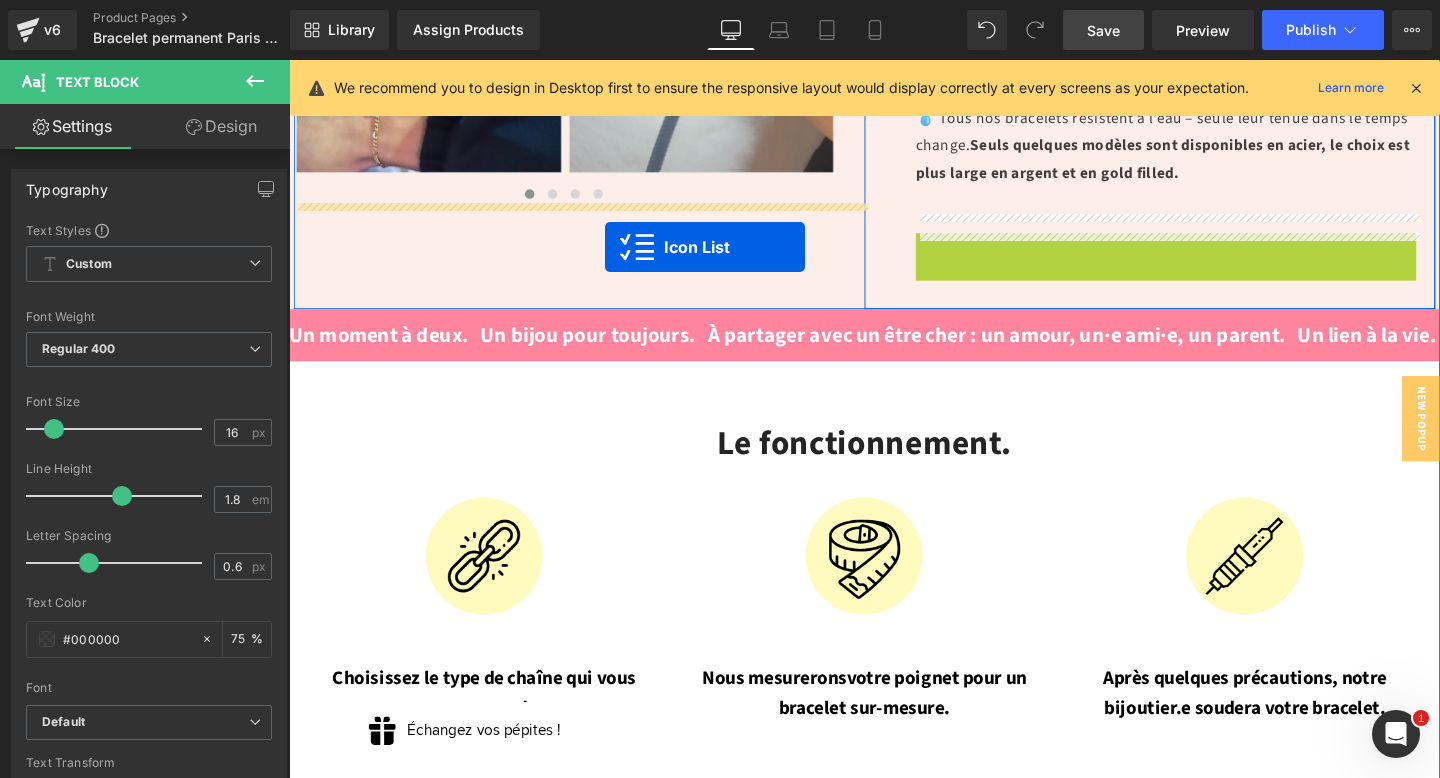 drag, startPoint x: 1163, startPoint y: 259, endPoint x: 620, endPoint y: 256, distance: 543.0083 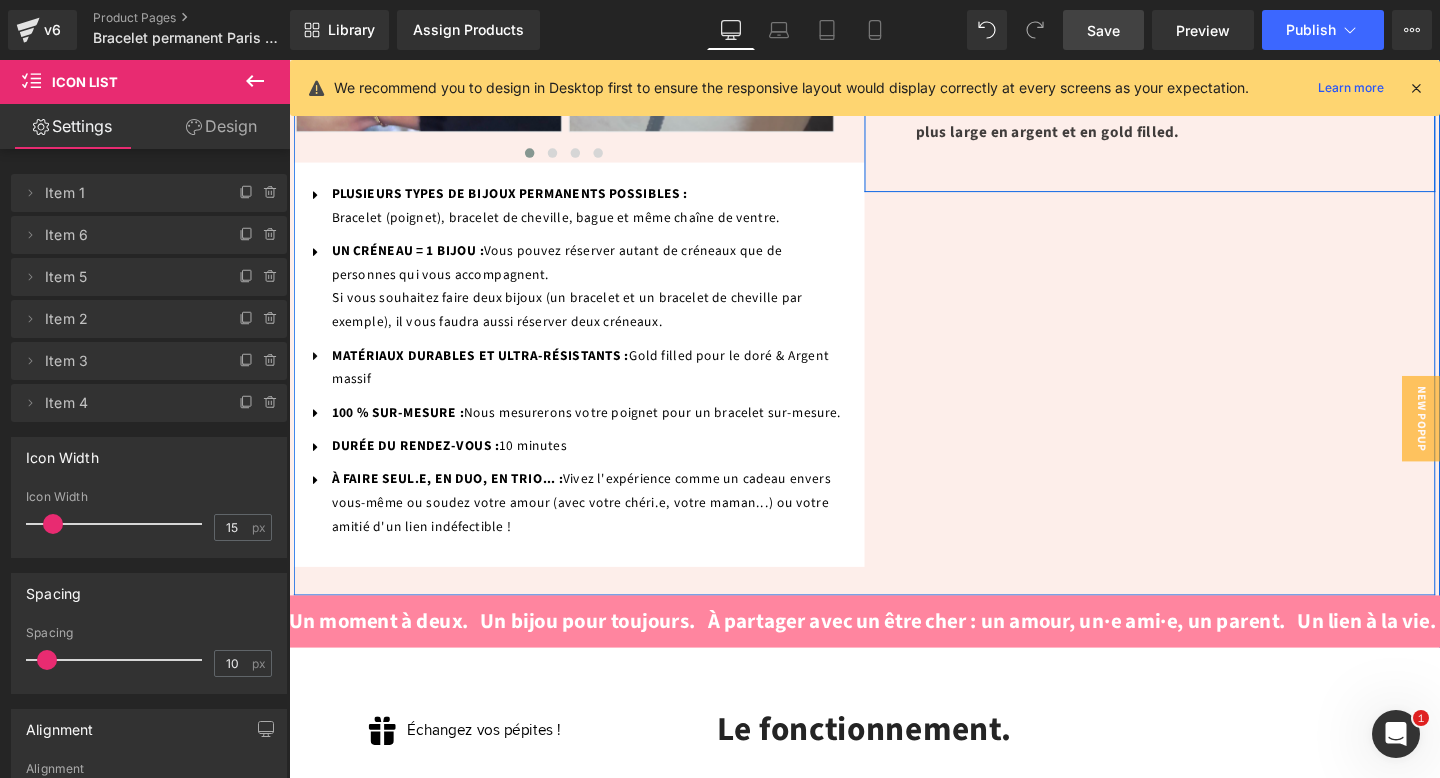 scroll, scrollTop: 1236, scrollLeft: 0, axis: vertical 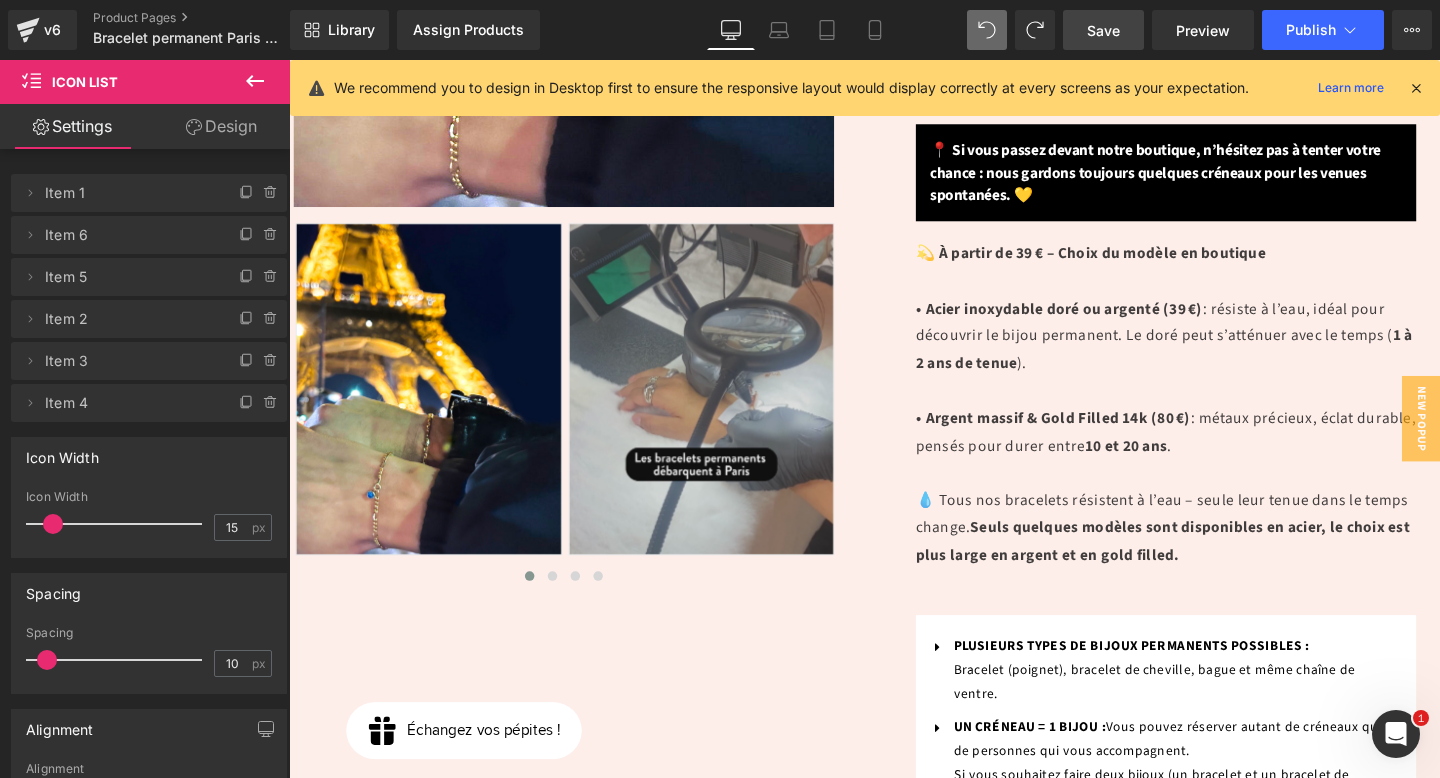 click on "Save" at bounding box center (1103, 30) 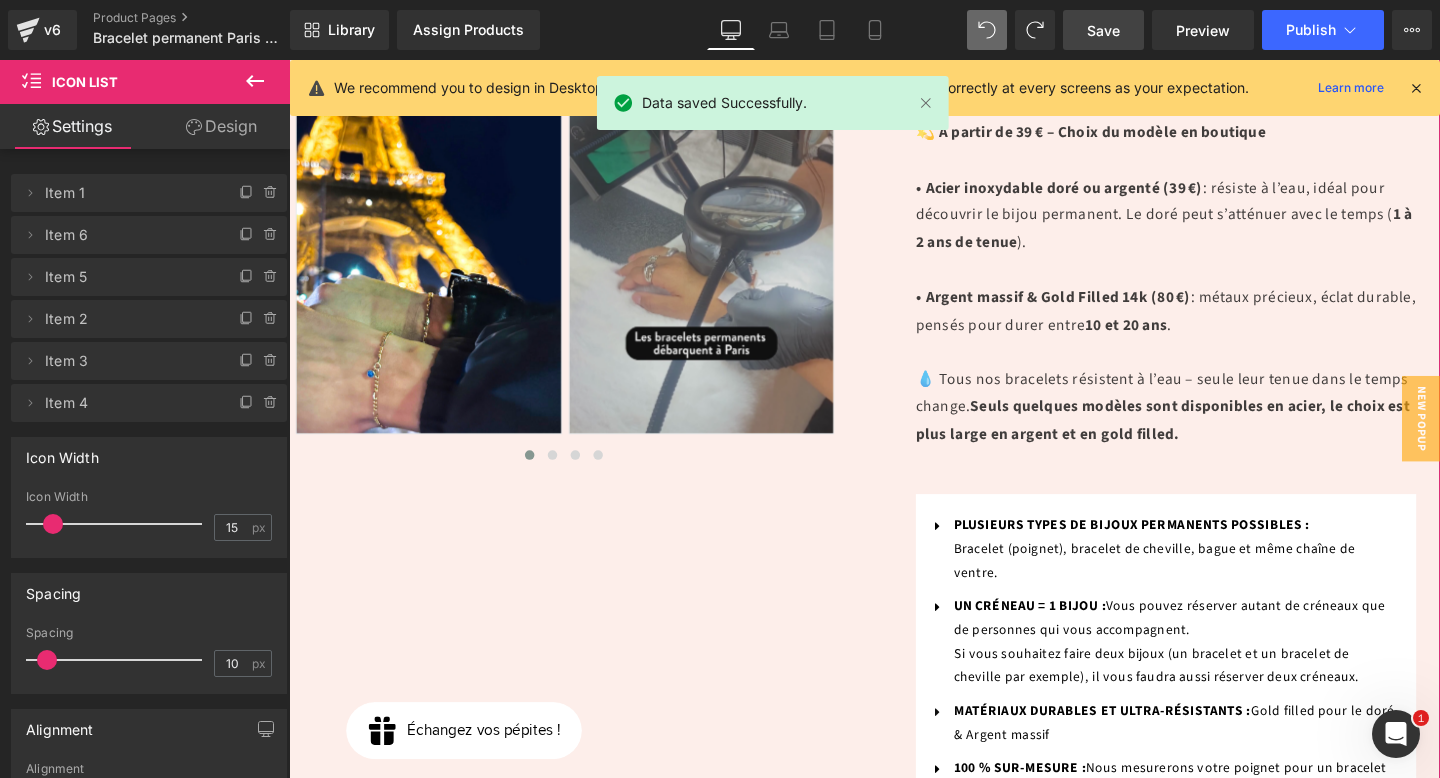 scroll, scrollTop: 982, scrollLeft: 0, axis: vertical 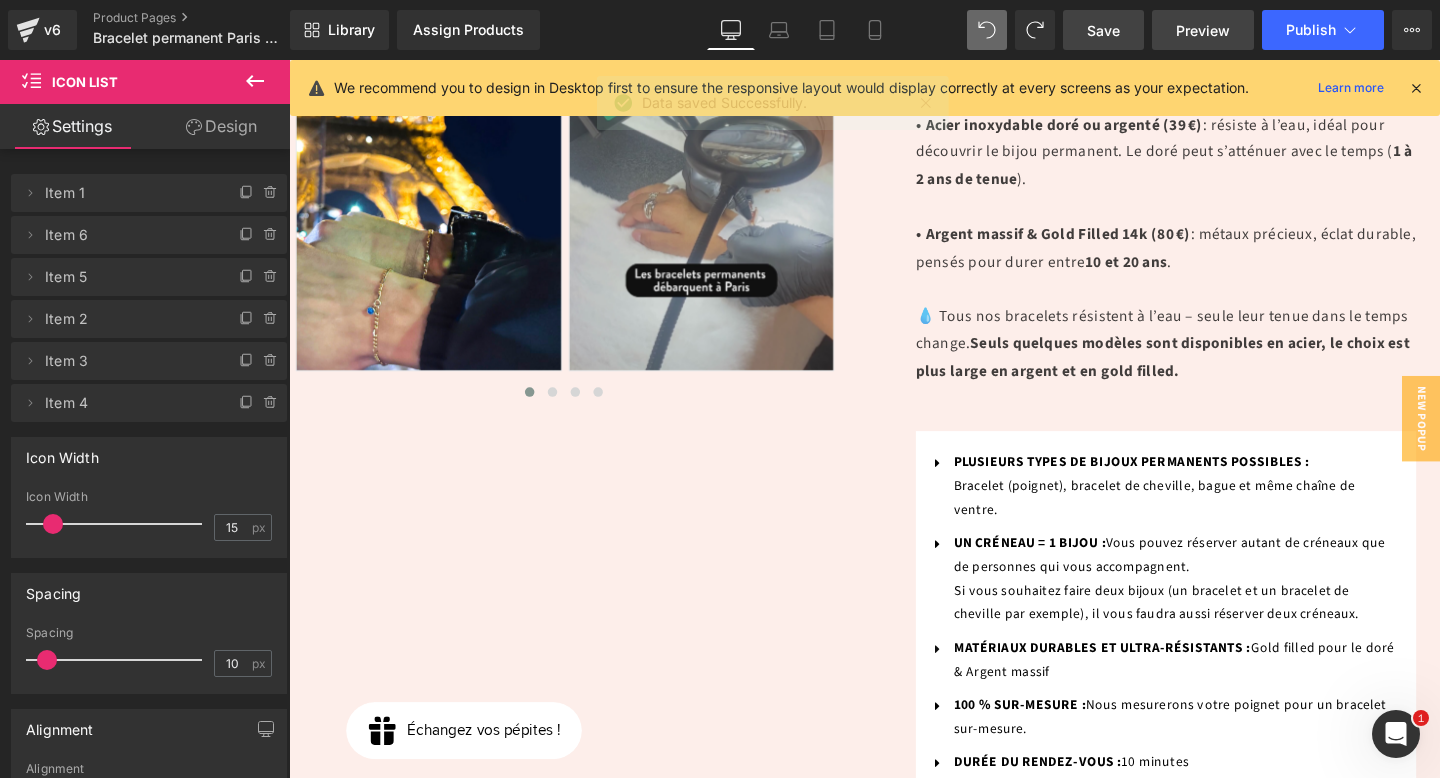 click on "Preview" at bounding box center [1203, 30] 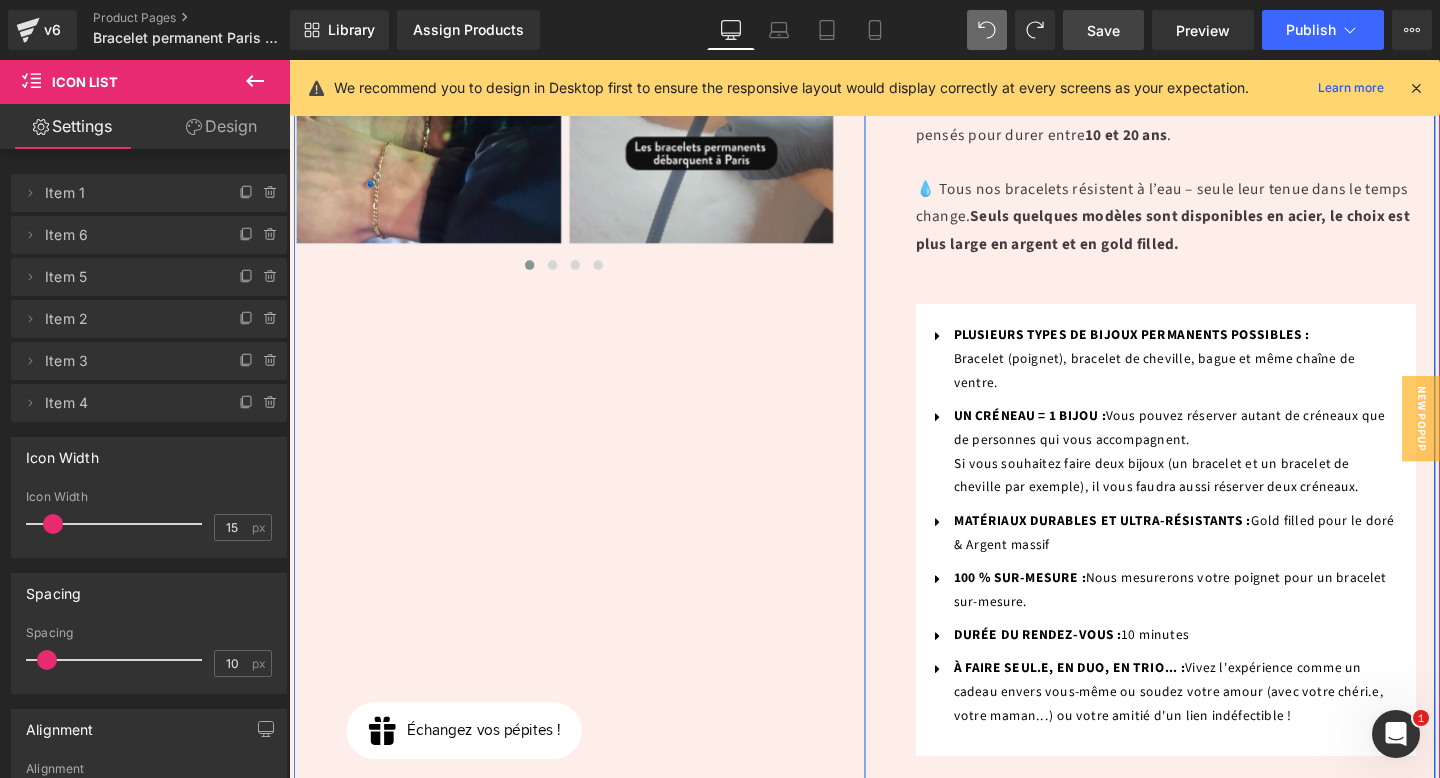 scroll, scrollTop: 1117, scrollLeft: 0, axis: vertical 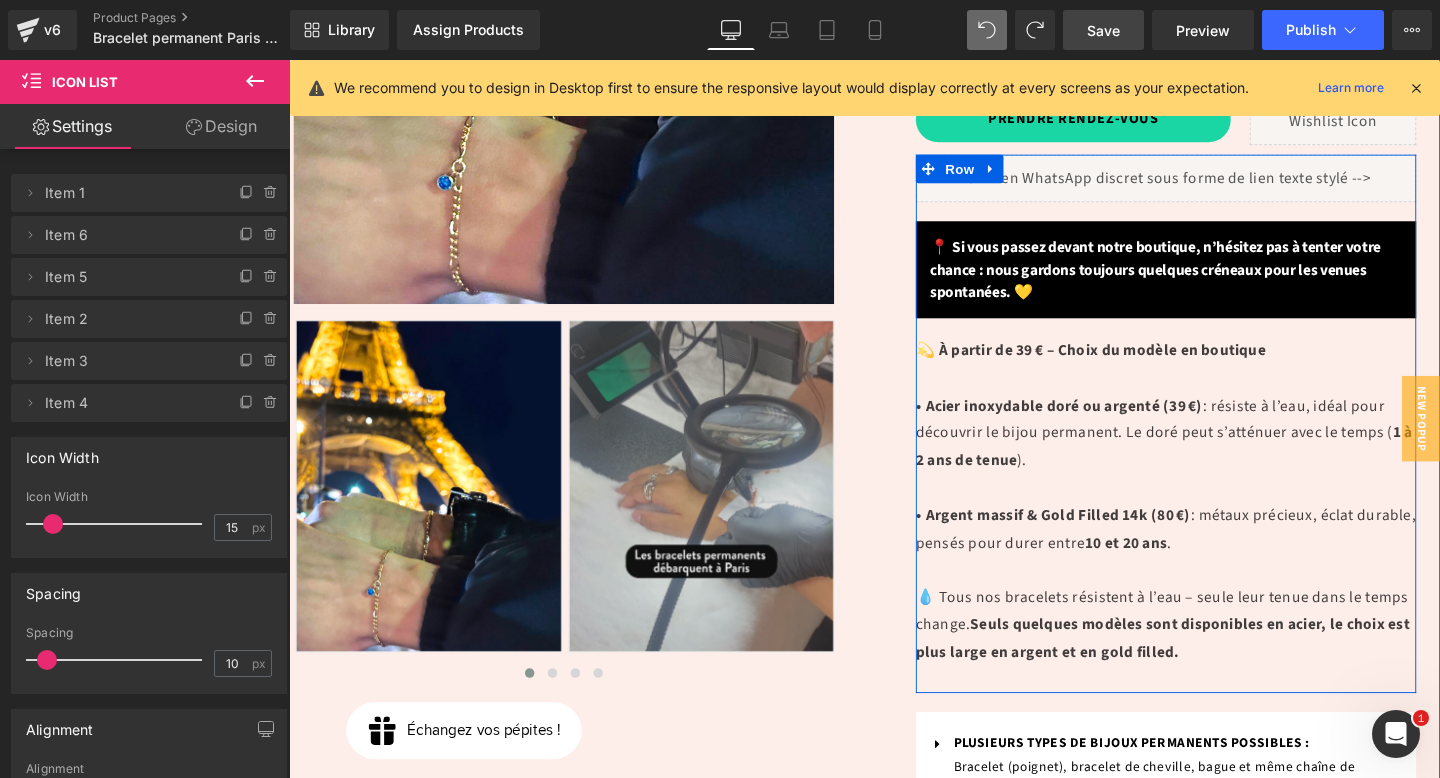click on "• Acier inoxydable doré ou argenté (39 €)" at bounding box center (1099, 424) 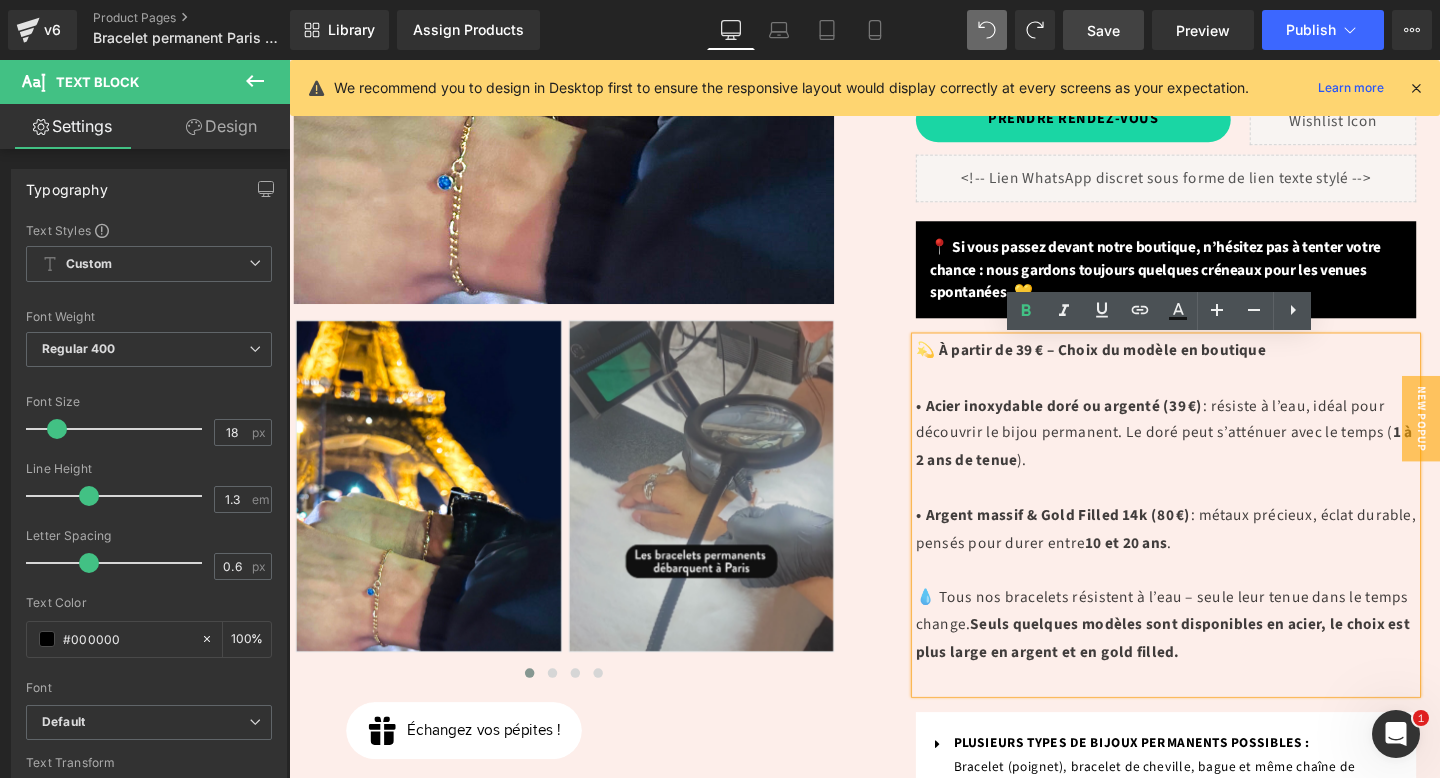 click on "32px" at bounding box center (289, 60) 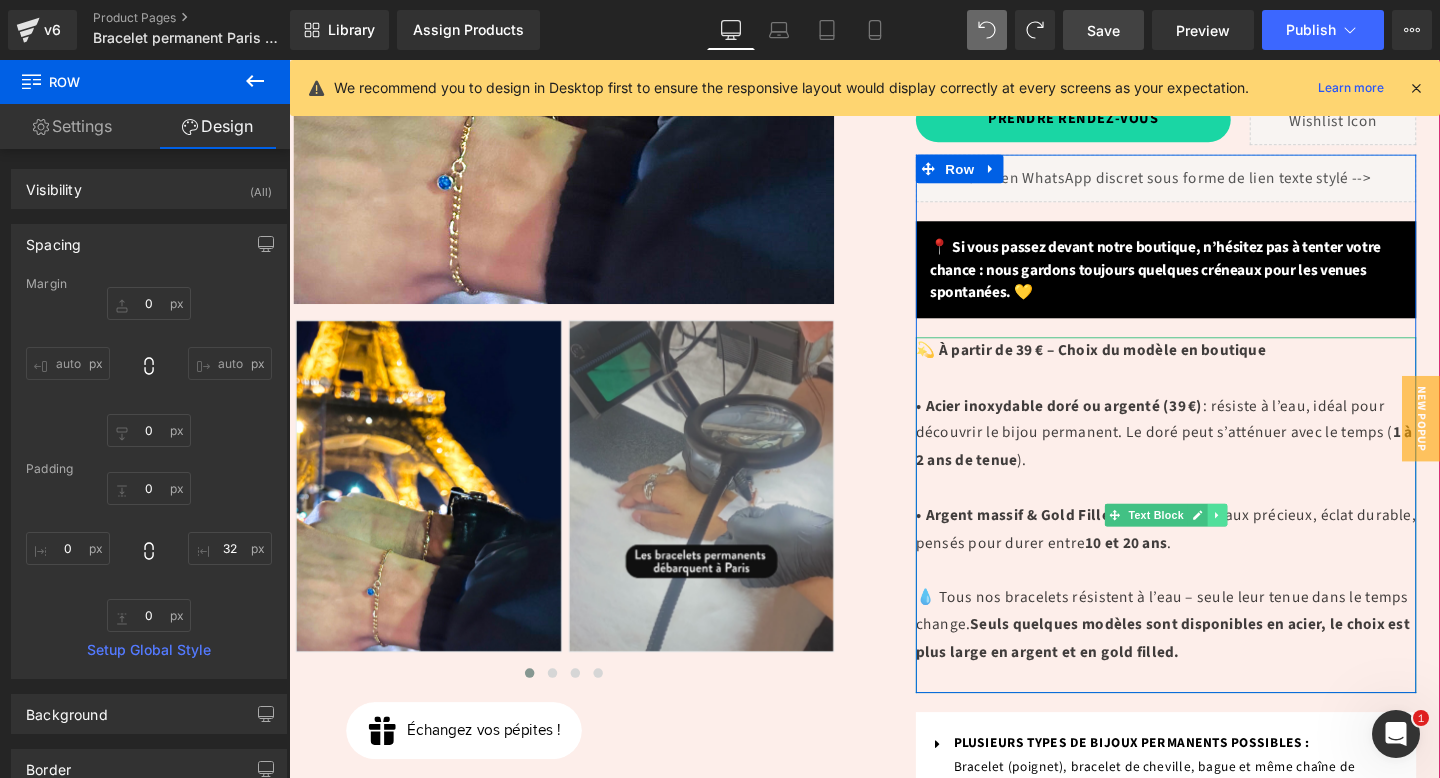 click 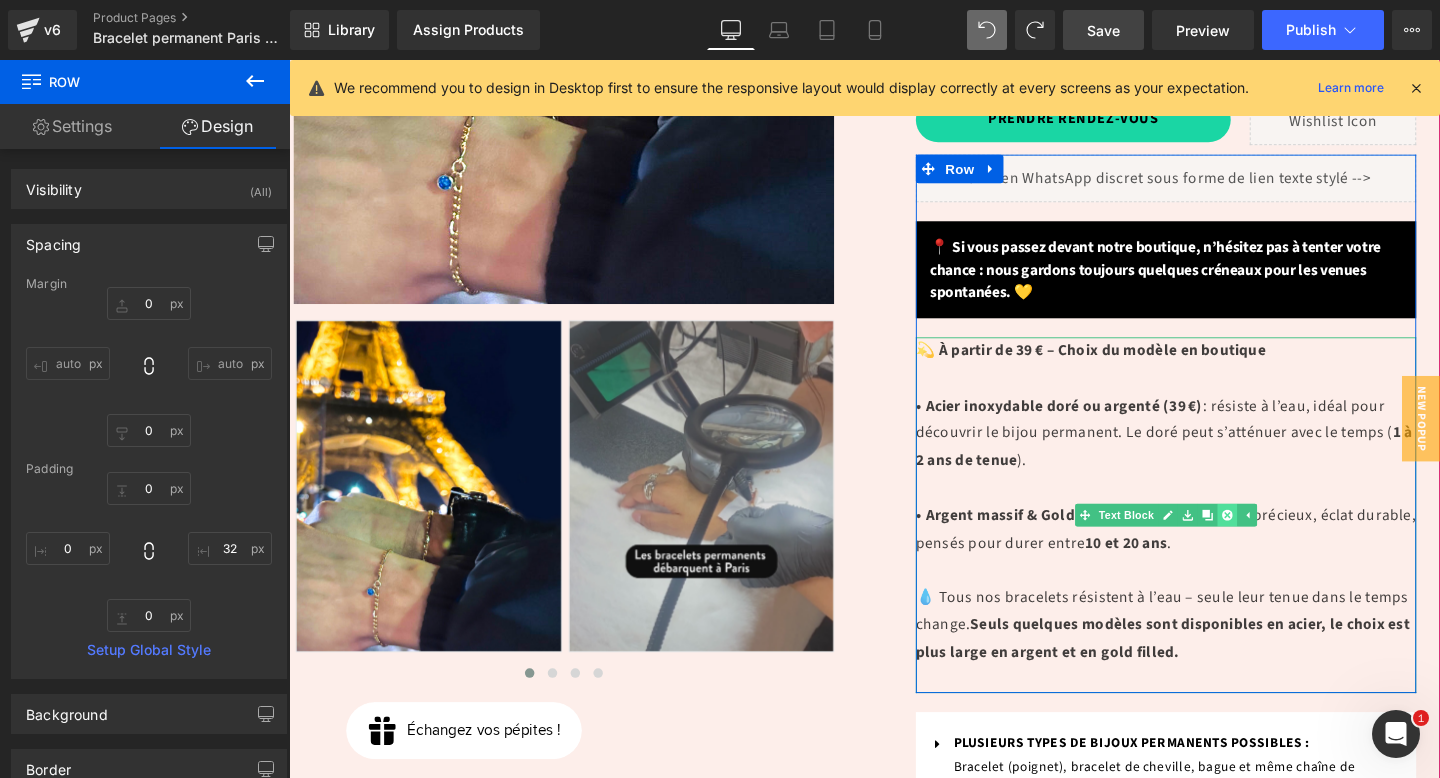 click 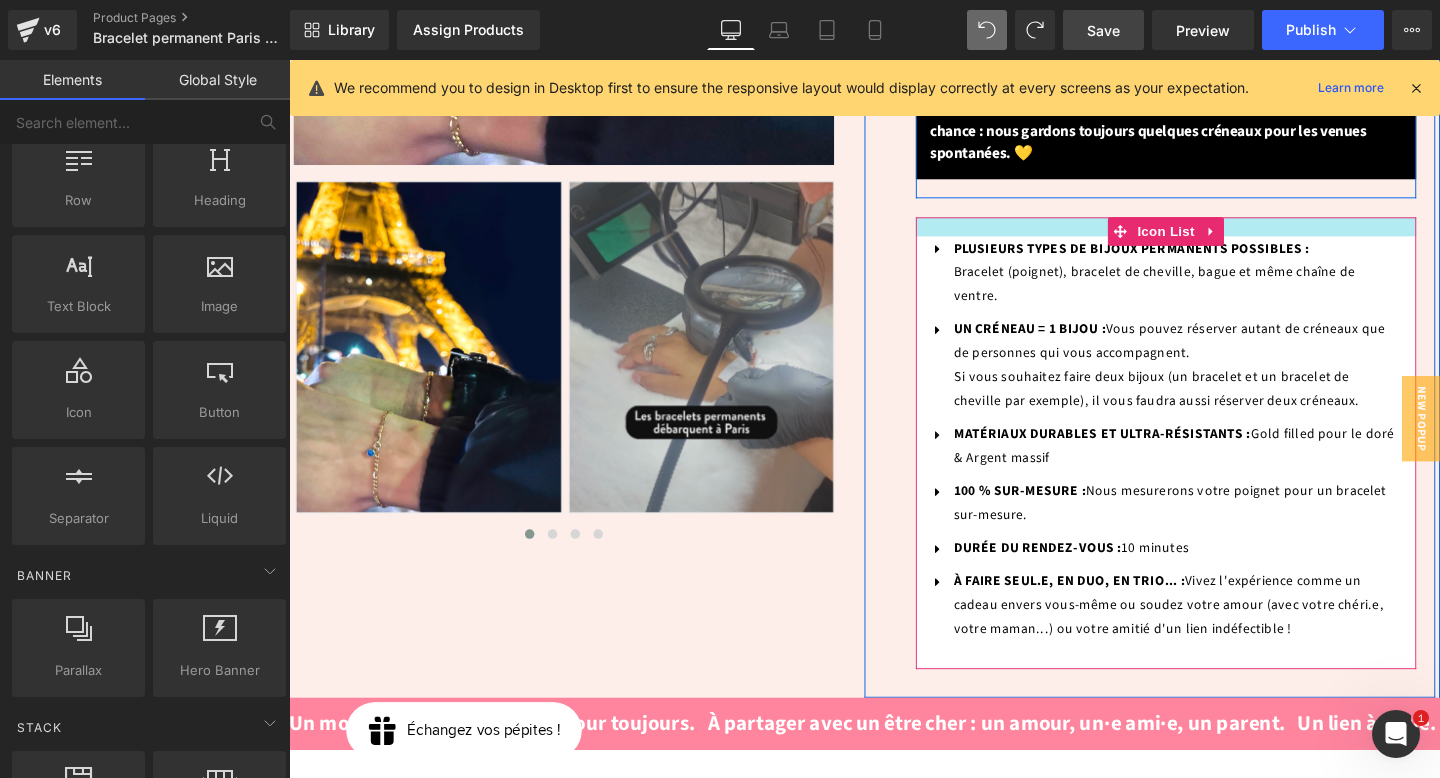 scroll, scrollTop: 808, scrollLeft: 0, axis: vertical 